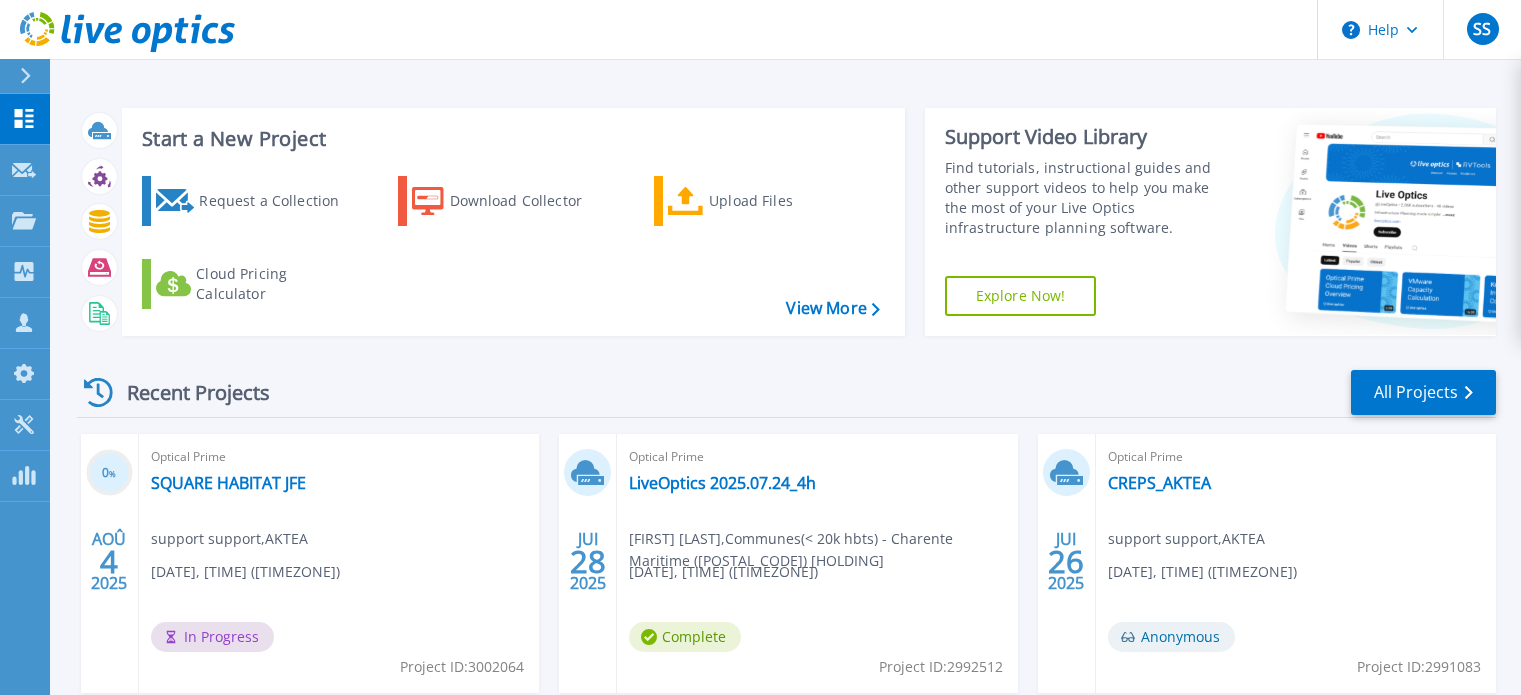 scroll, scrollTop: 0, scrollLeft: 0, axis: both 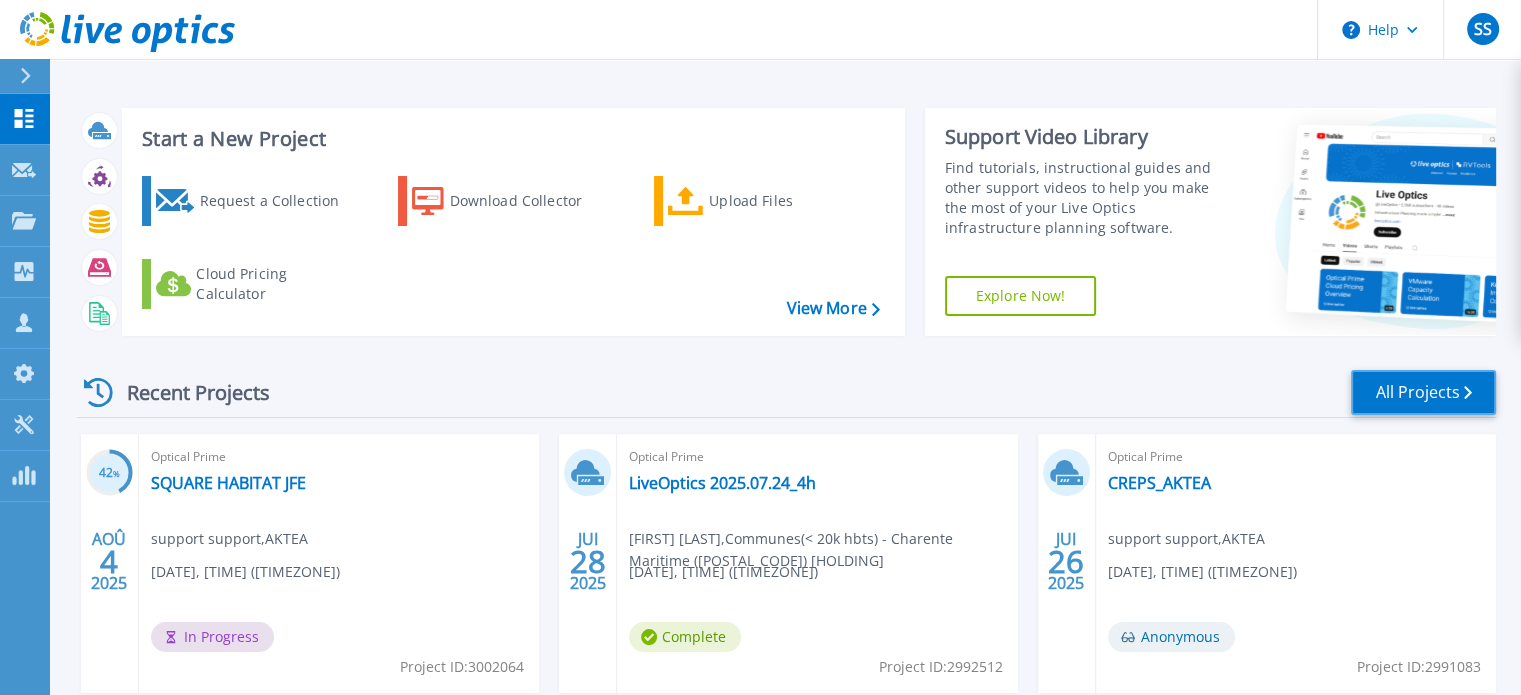 click on "All Projects" at bounding box center [1423, 392] 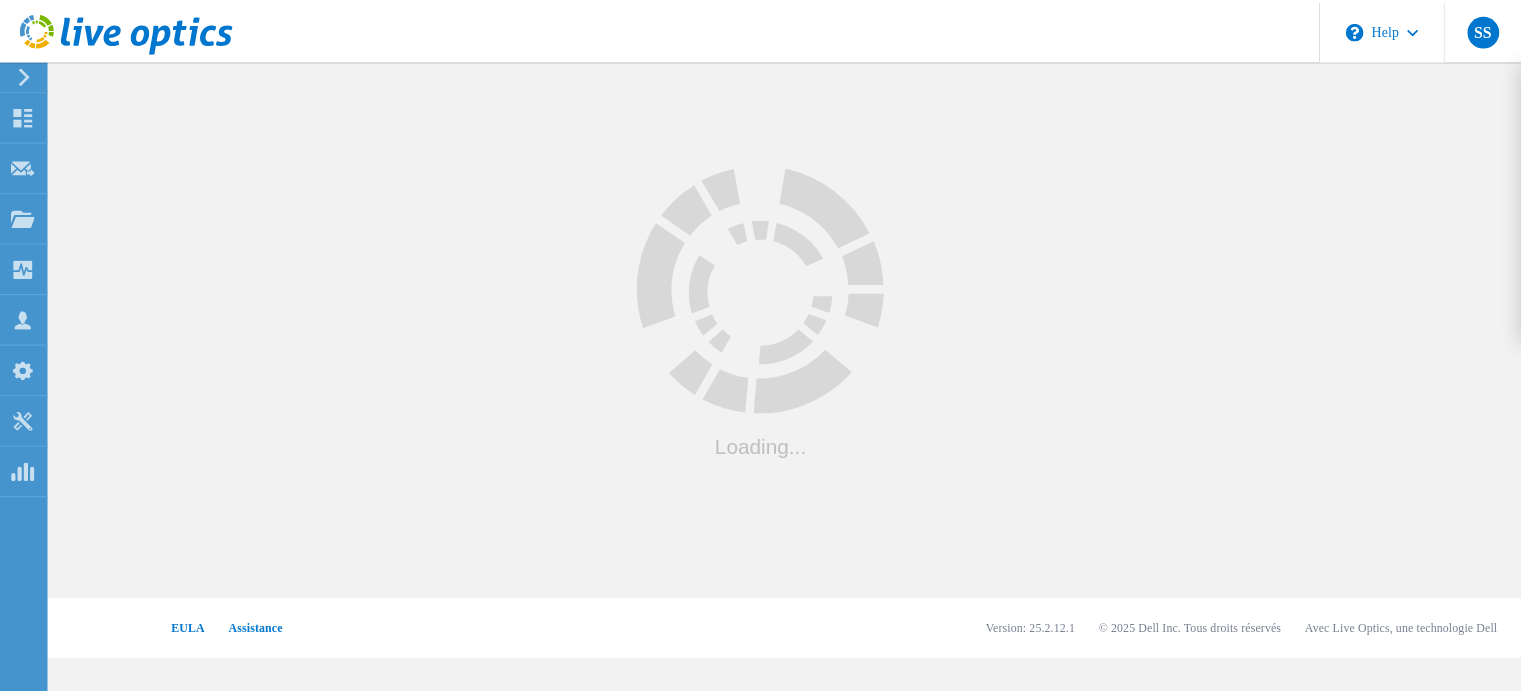 scroll, scrollTop: 0, scrollLeft: 0, axis: both 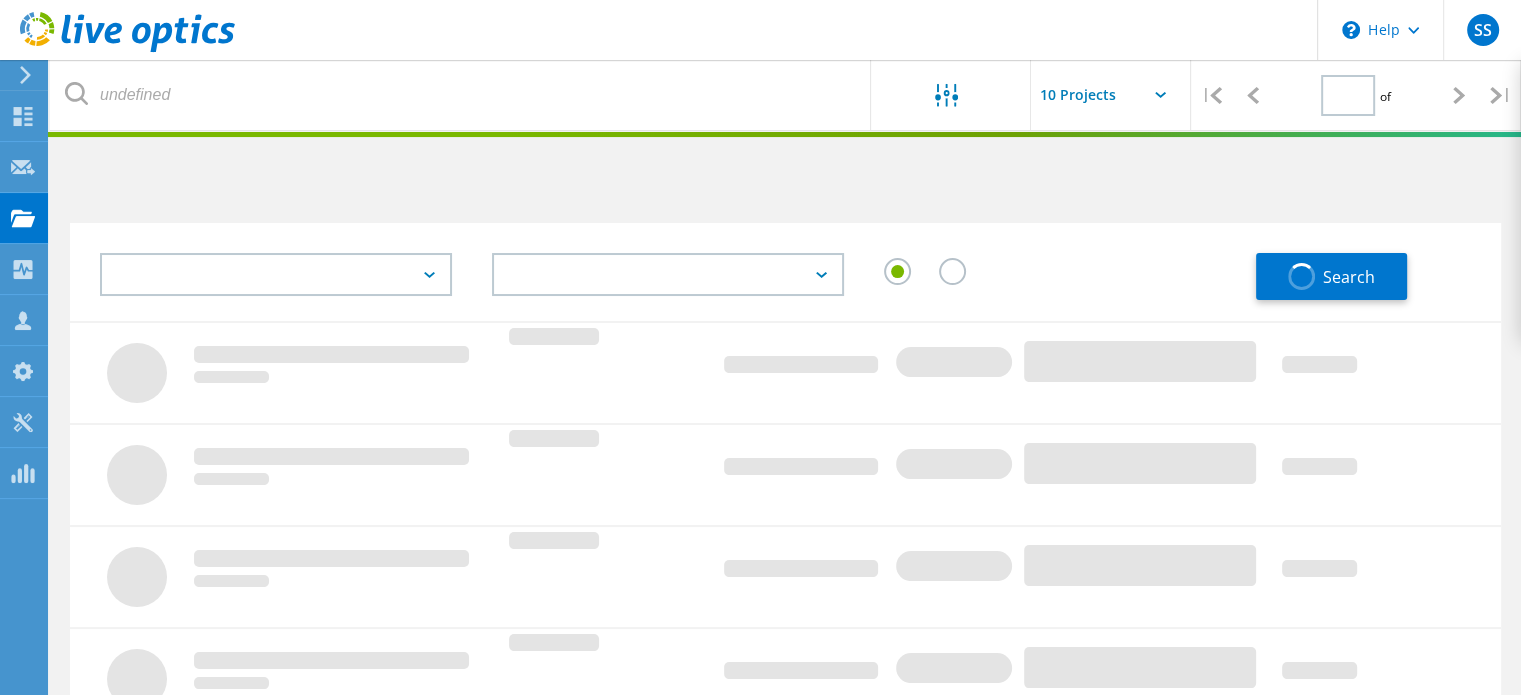 type on "1" 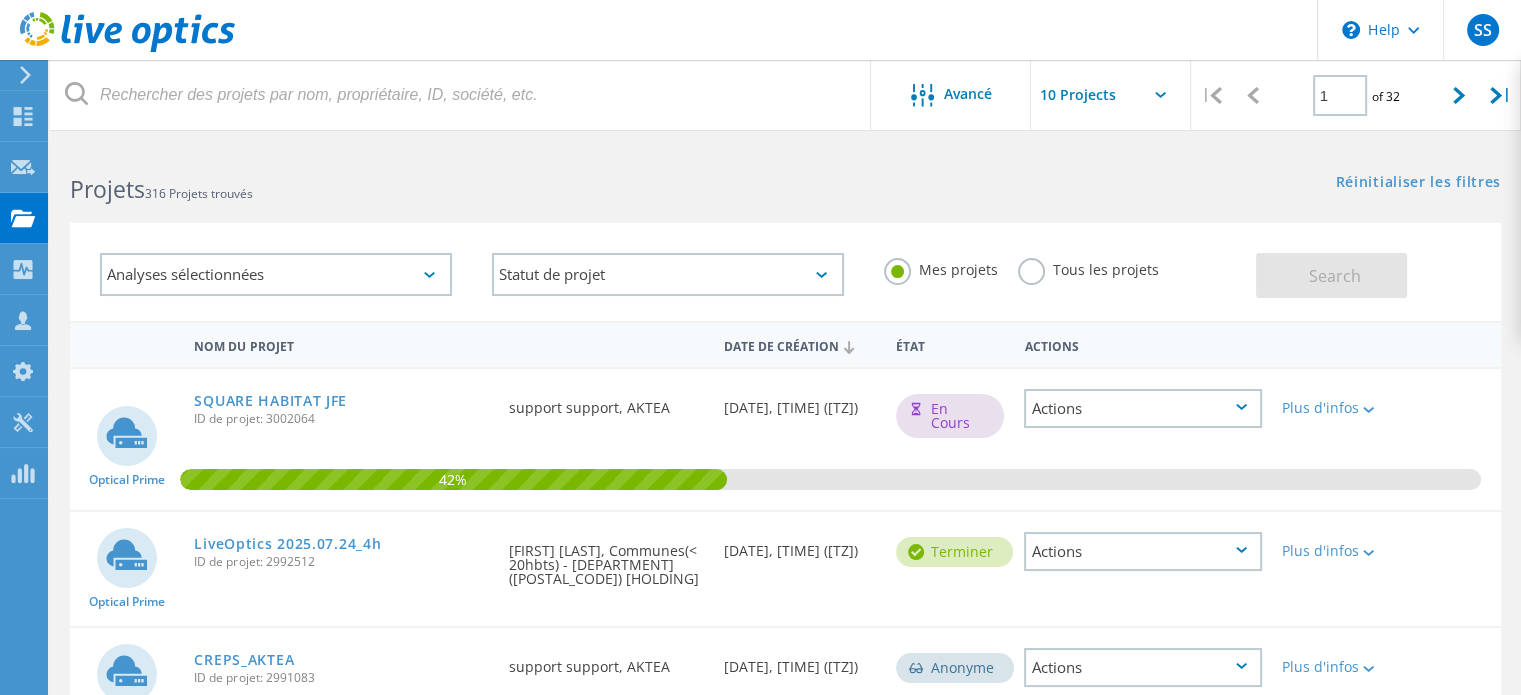 click 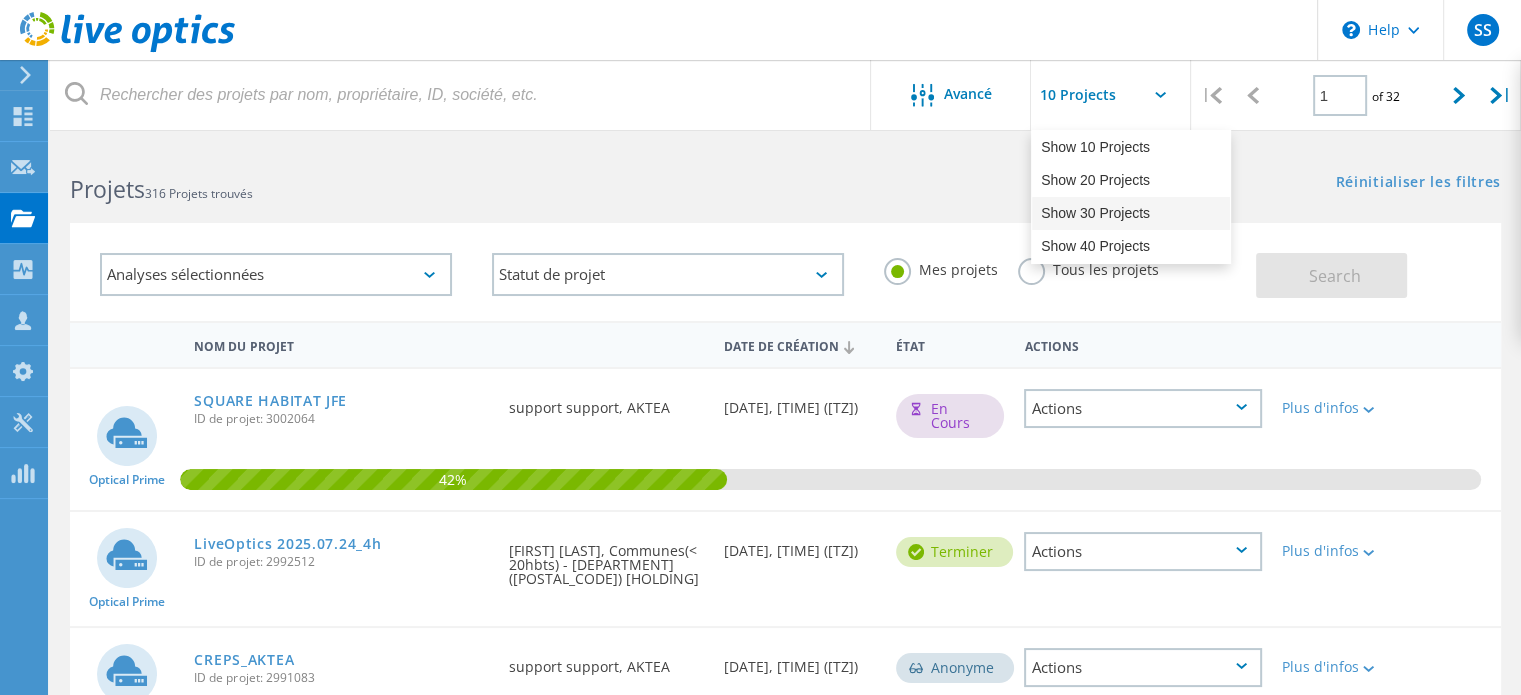 click on "Show 40 Projects" at bounding box center [1131, 246] 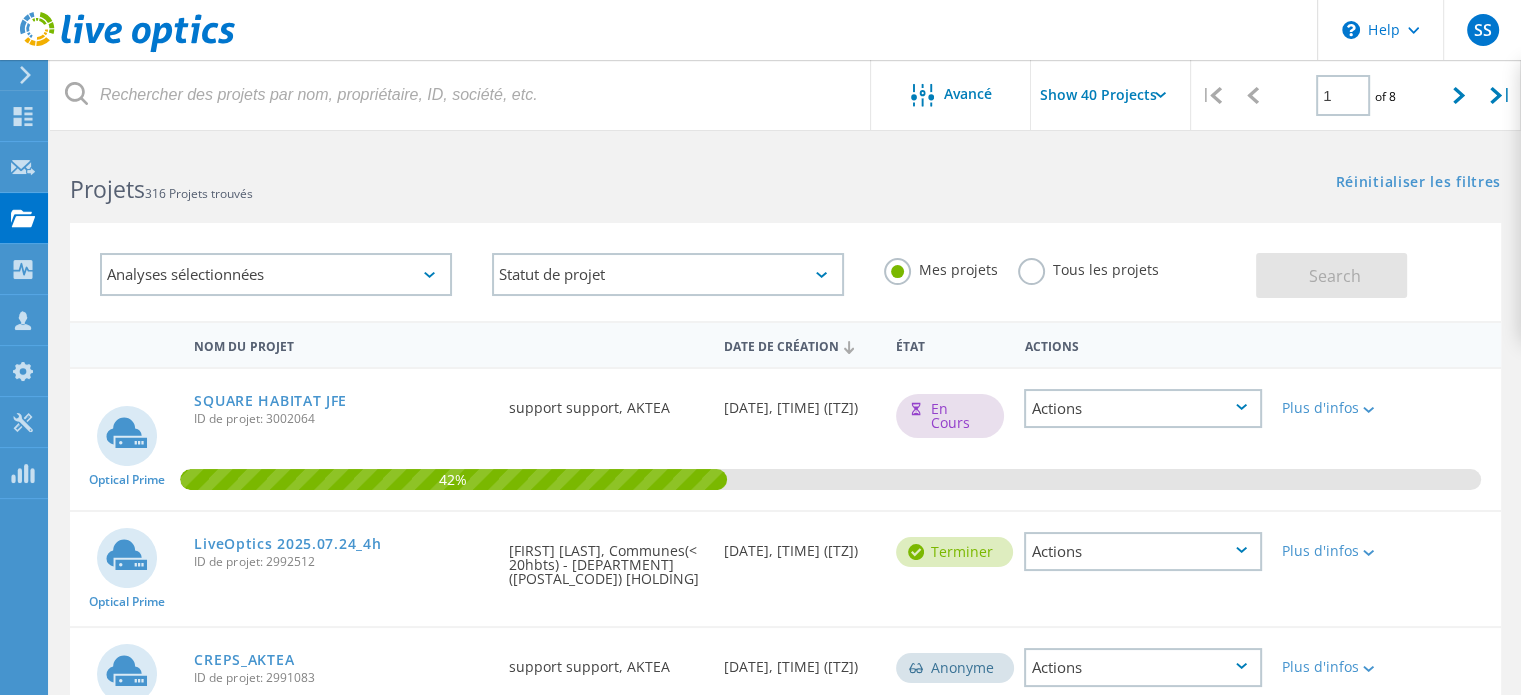 scroll, scrollTop: 2430, scrollLeft: 0, axis: vertical 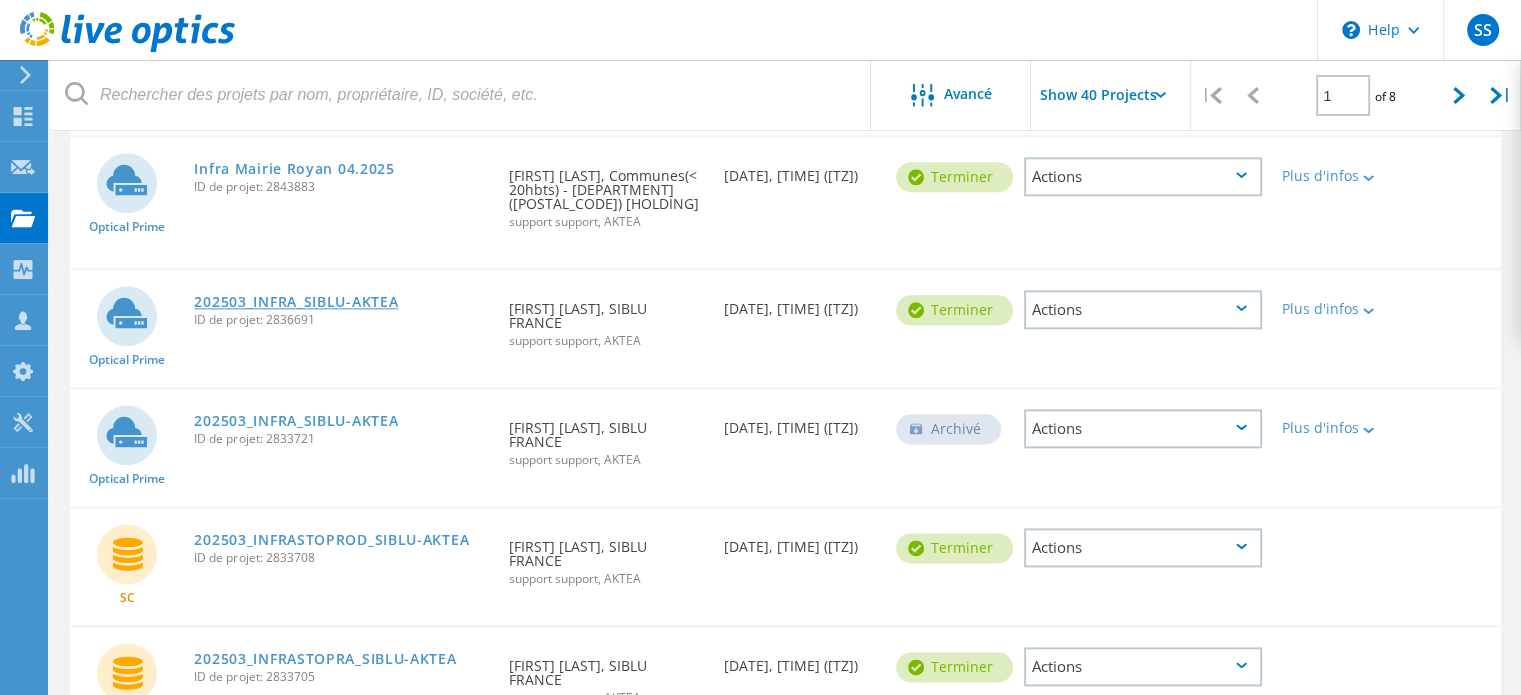 click on "202503_INFRA_SIBLU-AKTEA" 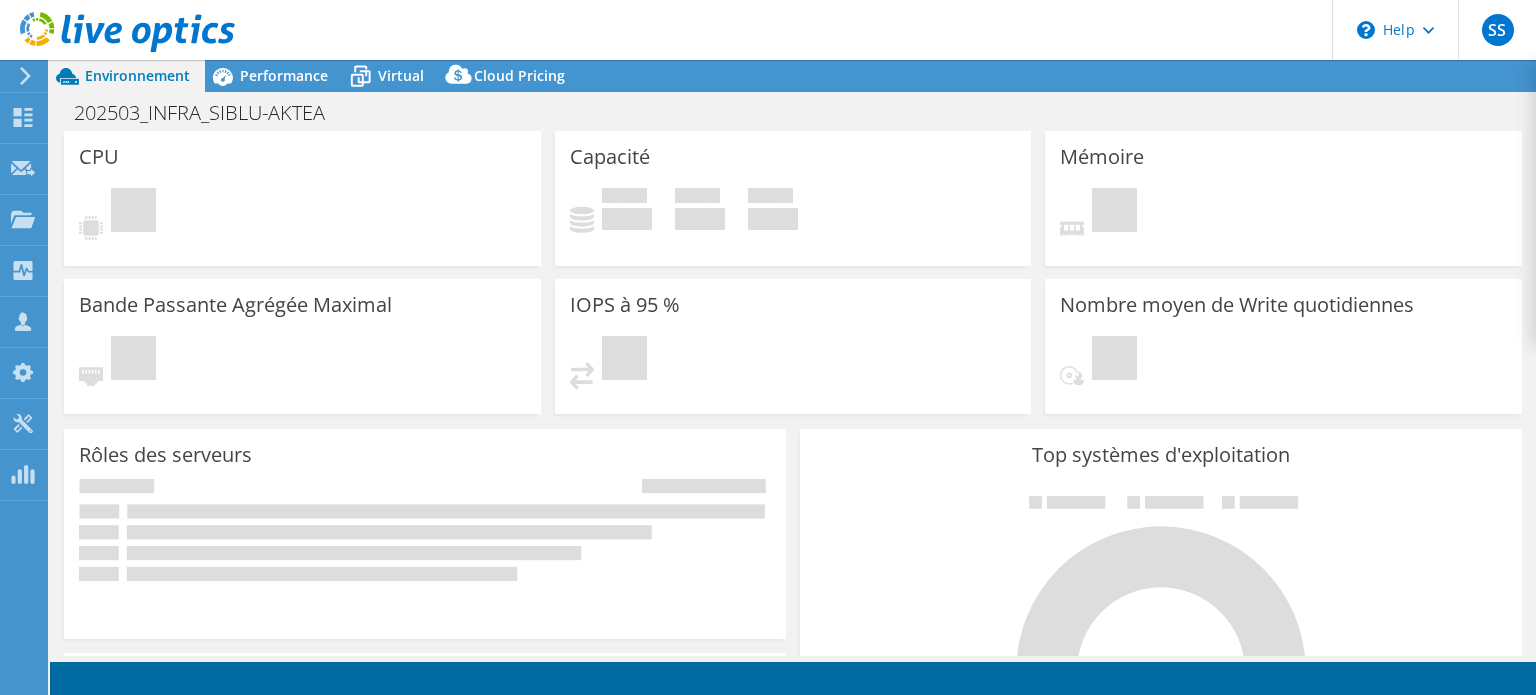 scroll, scrollTop: 0, scrollLeft: 0, axis: both 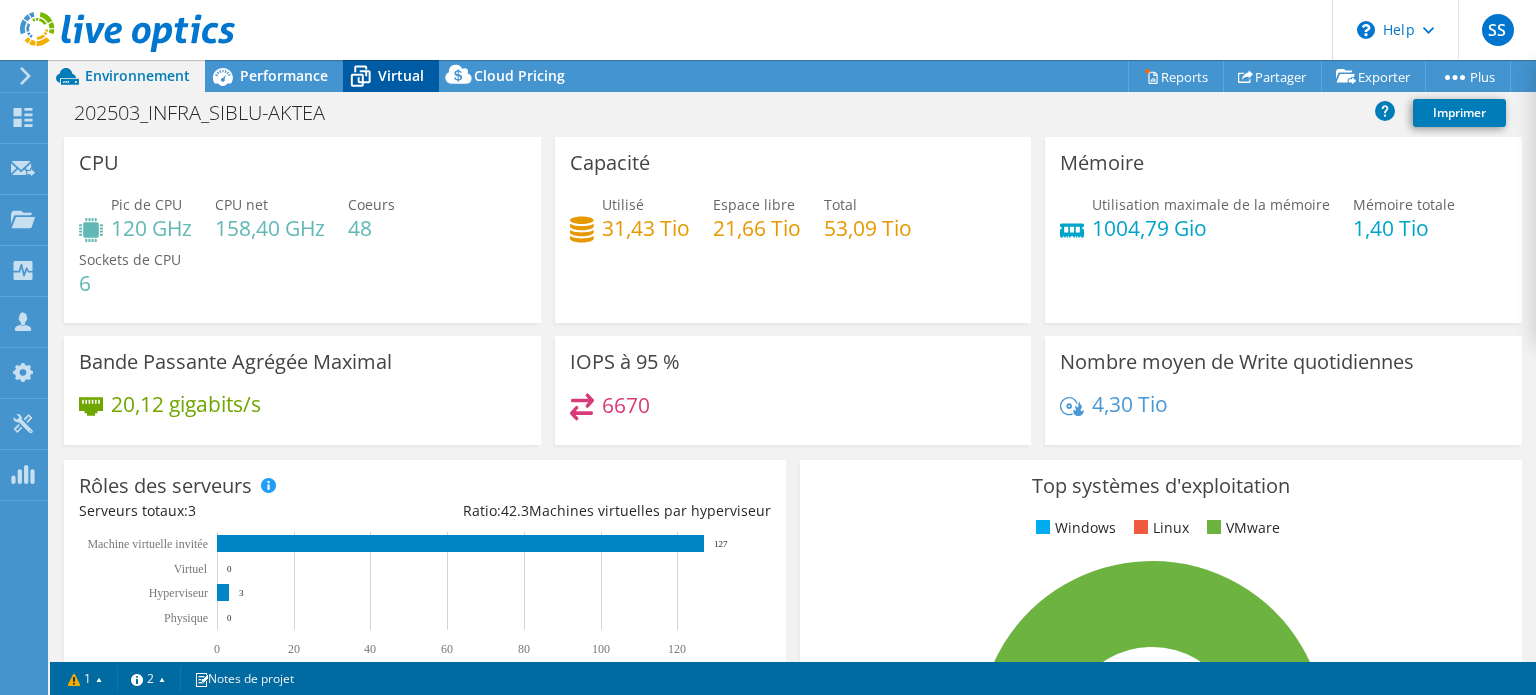 click 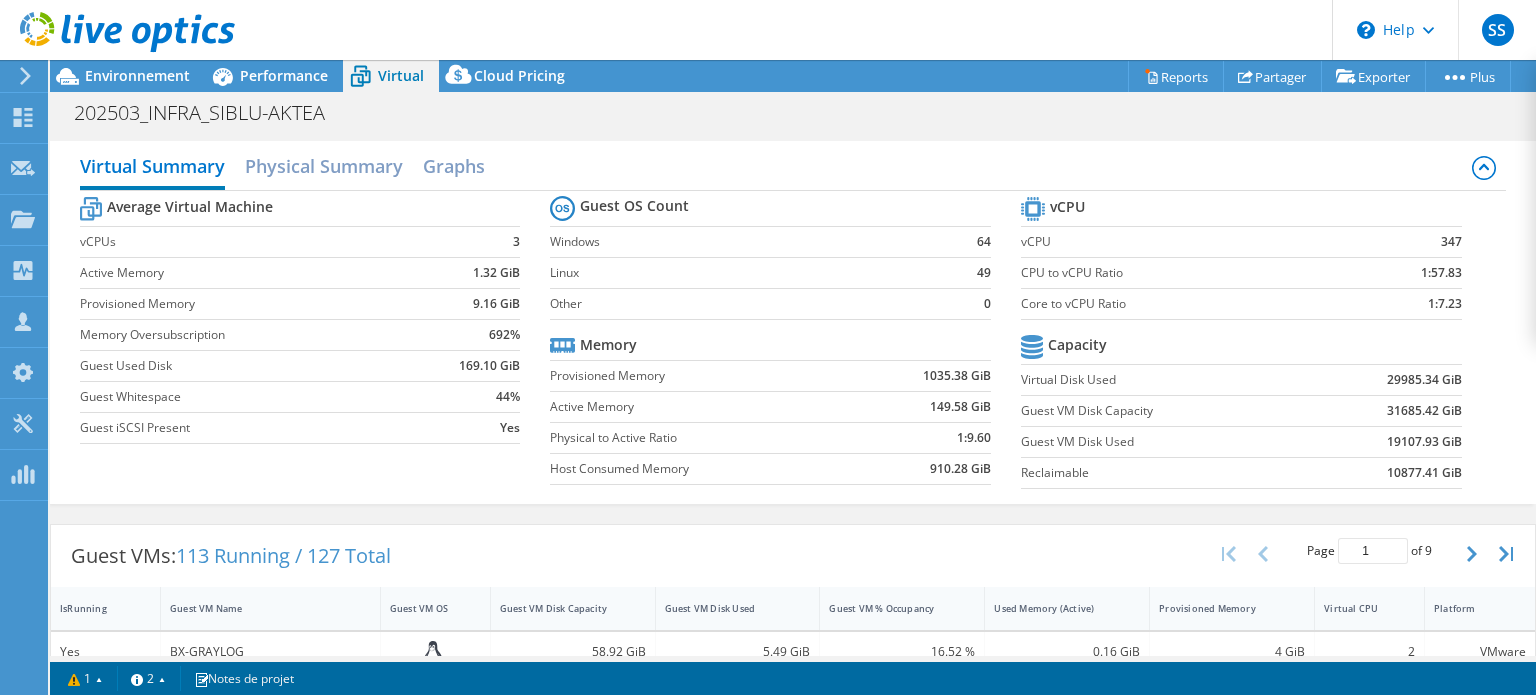 click on "347" at bounding box center (1451, 242) 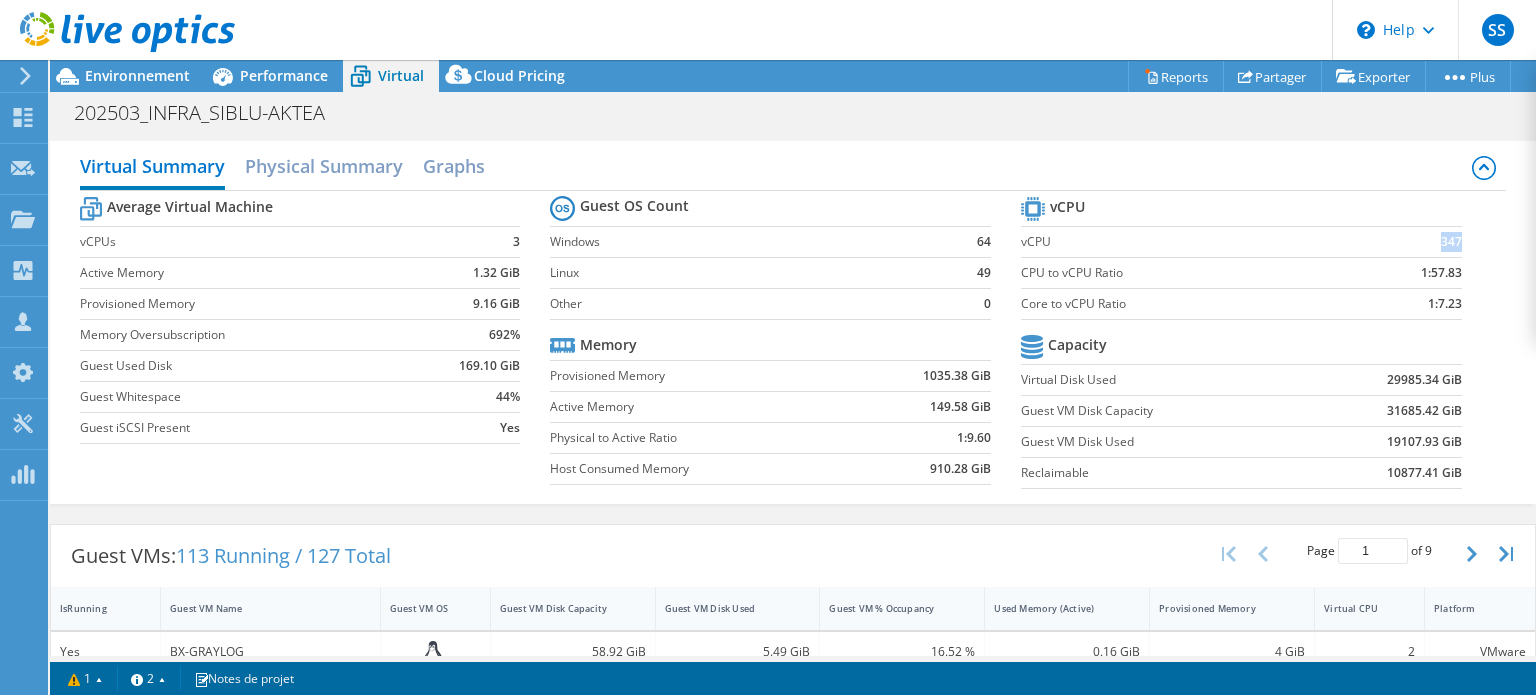 click on "347" at bounding box center (1451, 242) 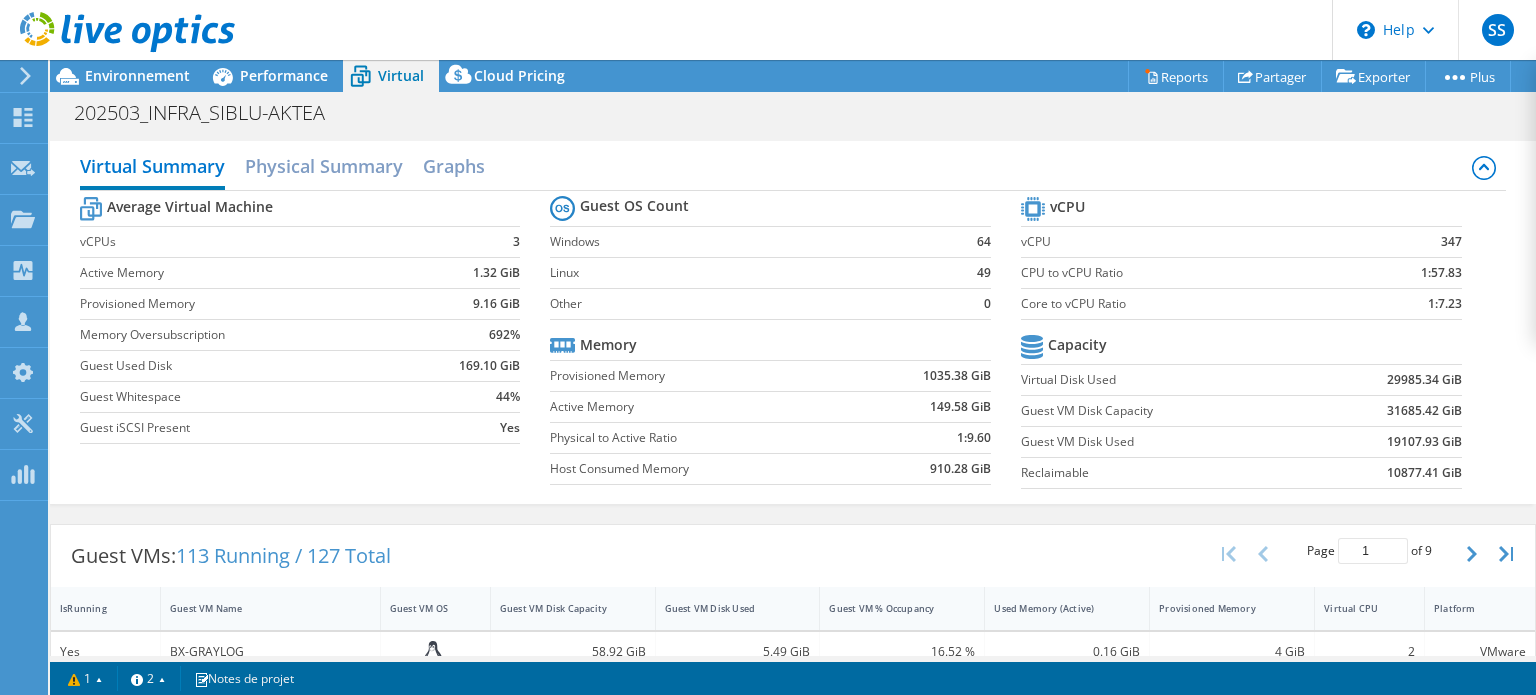 click on "Guest OS Count" at bounding box center [770, 209] 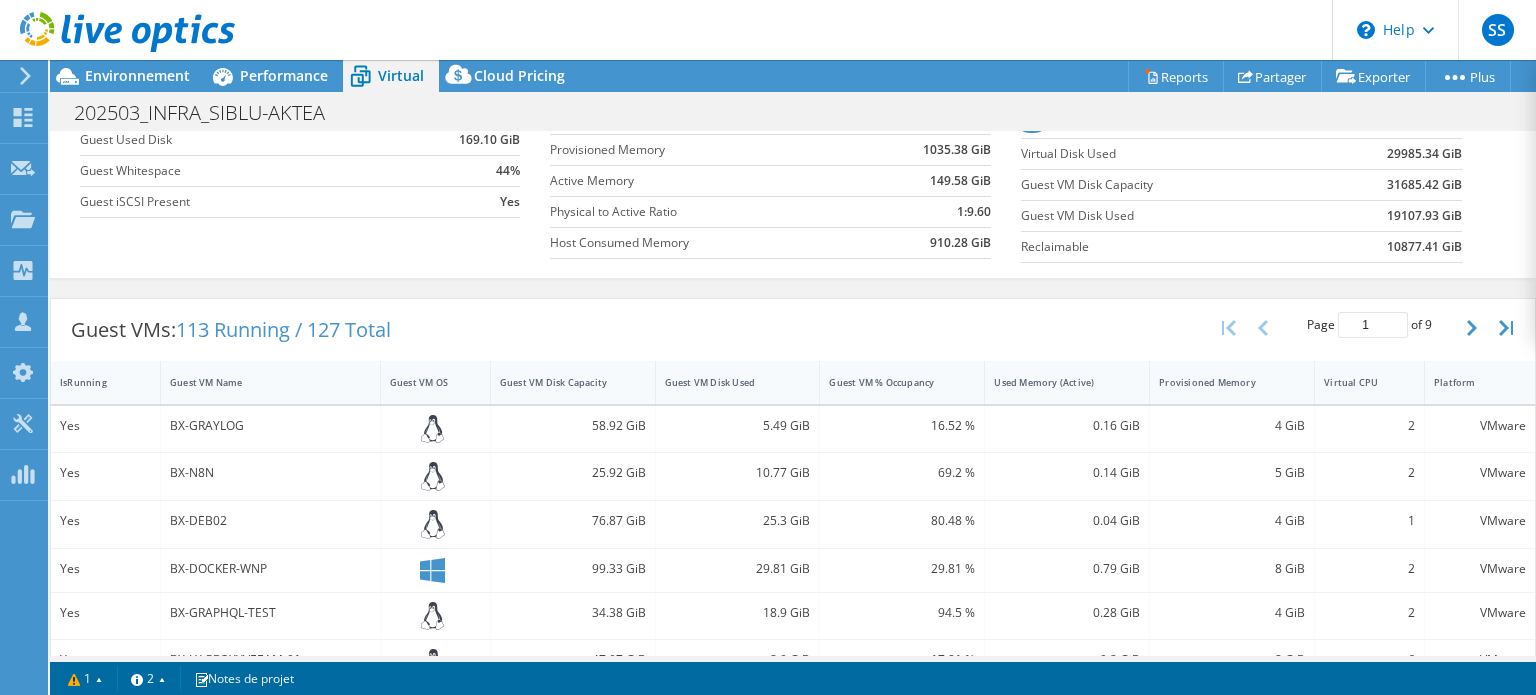 scroll, scrollTop: 228, scrollLeft: 0, axis: vertical 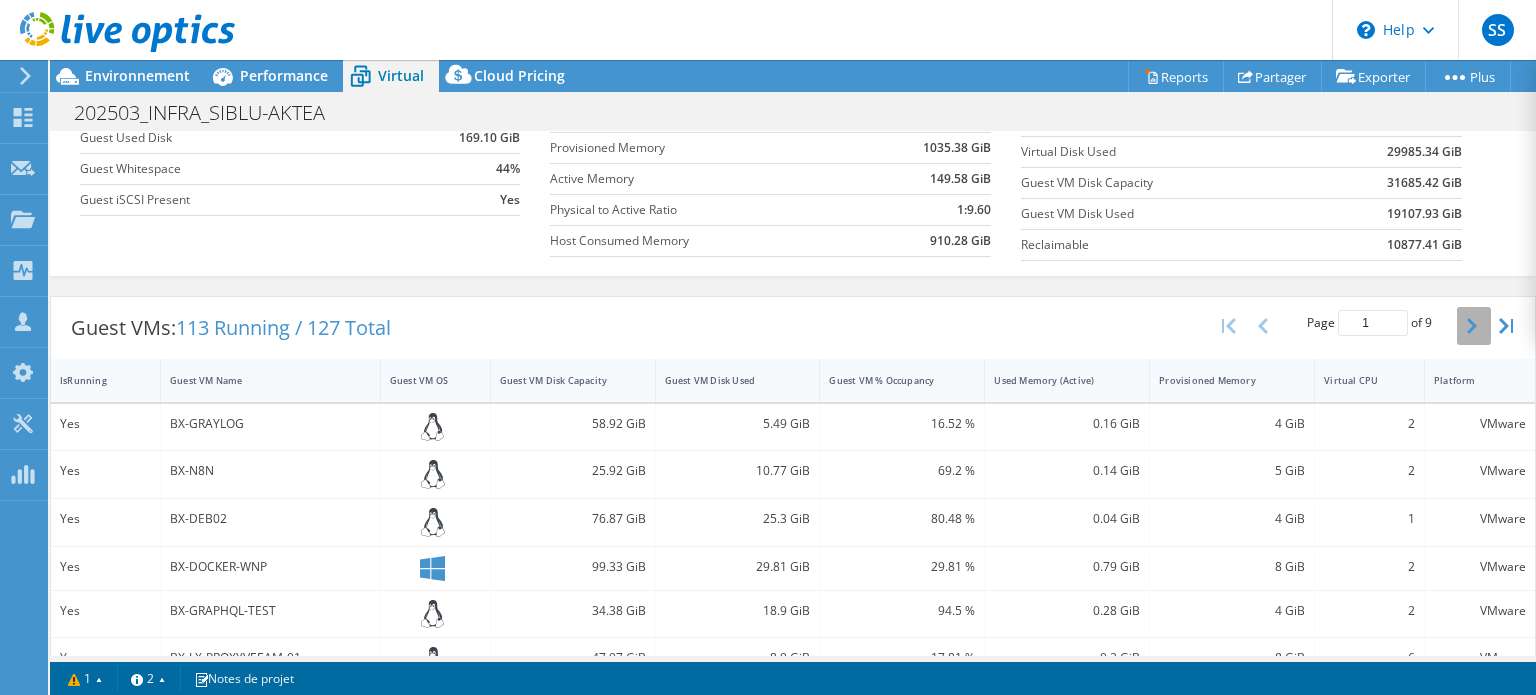 click at bounding box center (1474, 326) 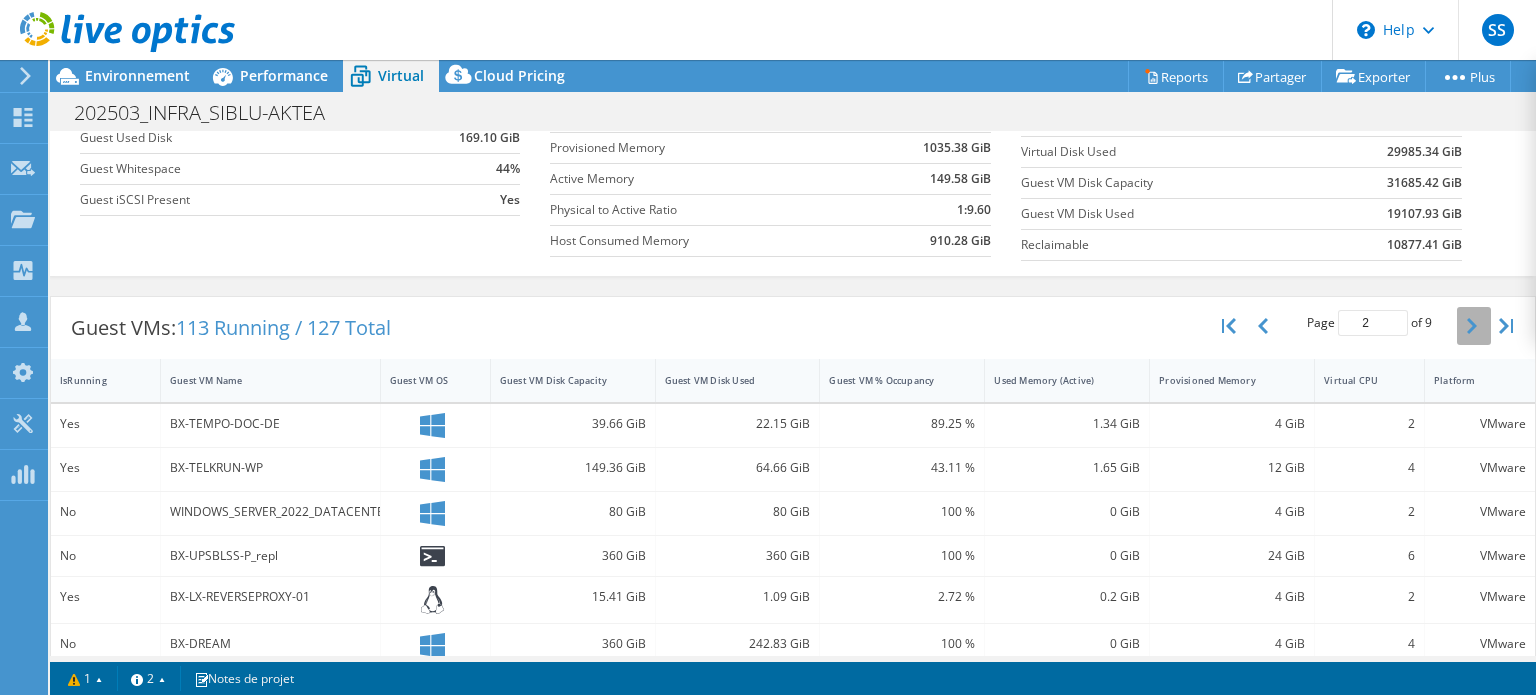 click at bounding box center [1474, 326] 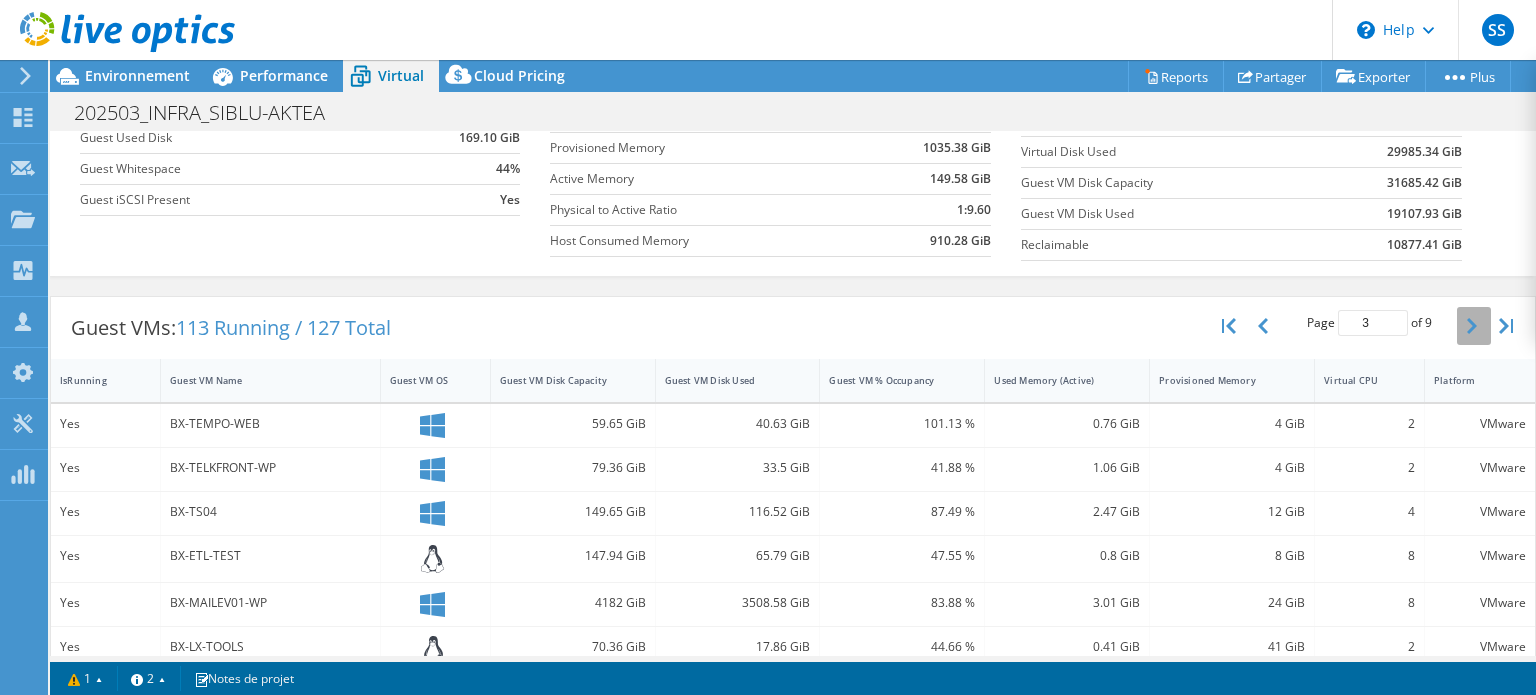 click at bounding box center [1474, 326] 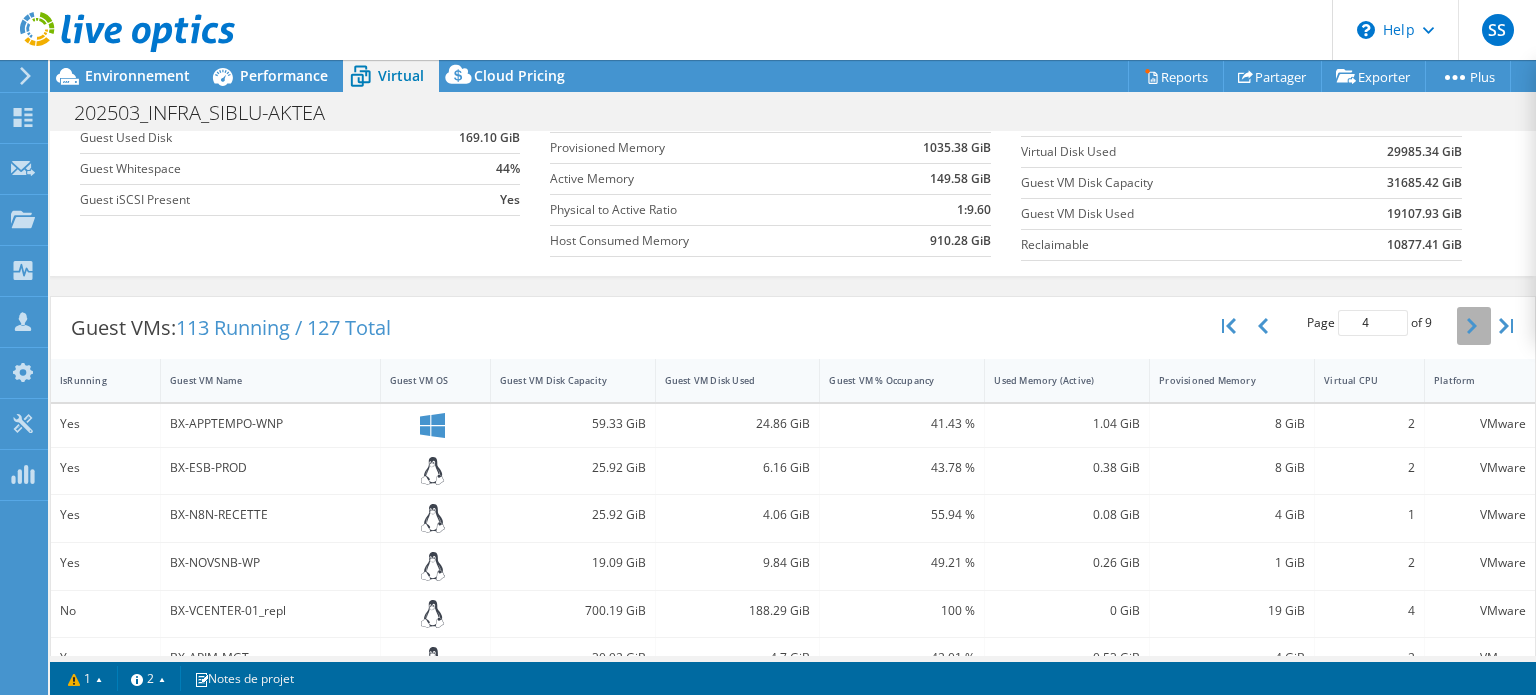 click at bounding box center [1474, 326] 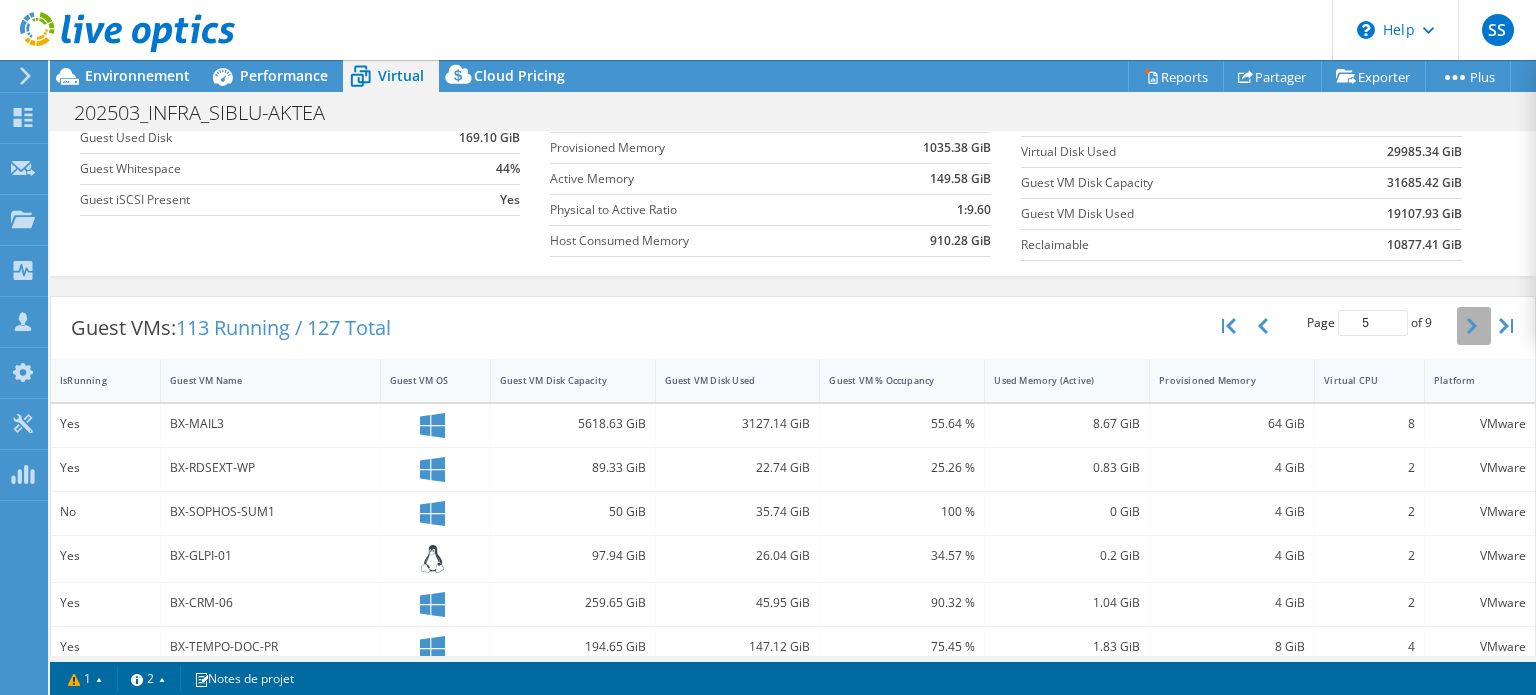 click at bounding box center (1474, 326) 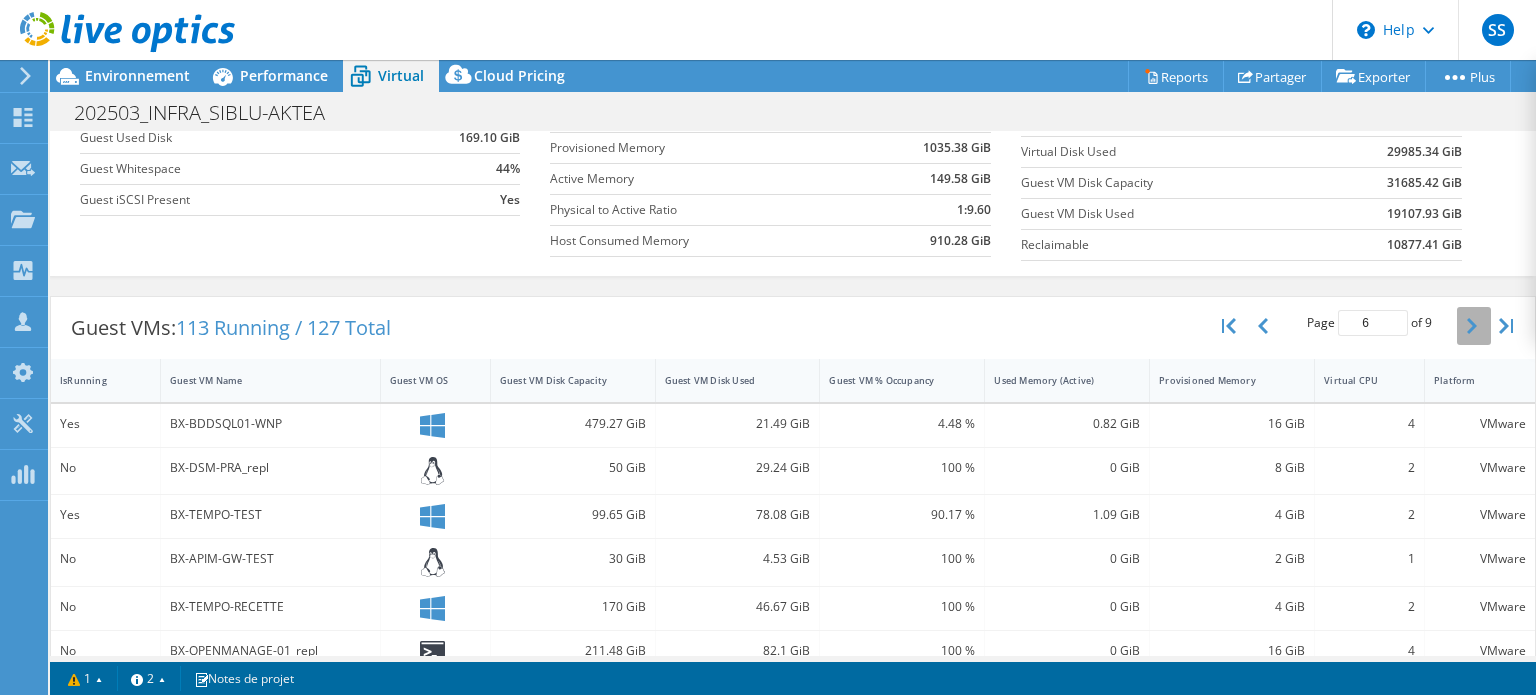 click at bounding box center (1474, 326) 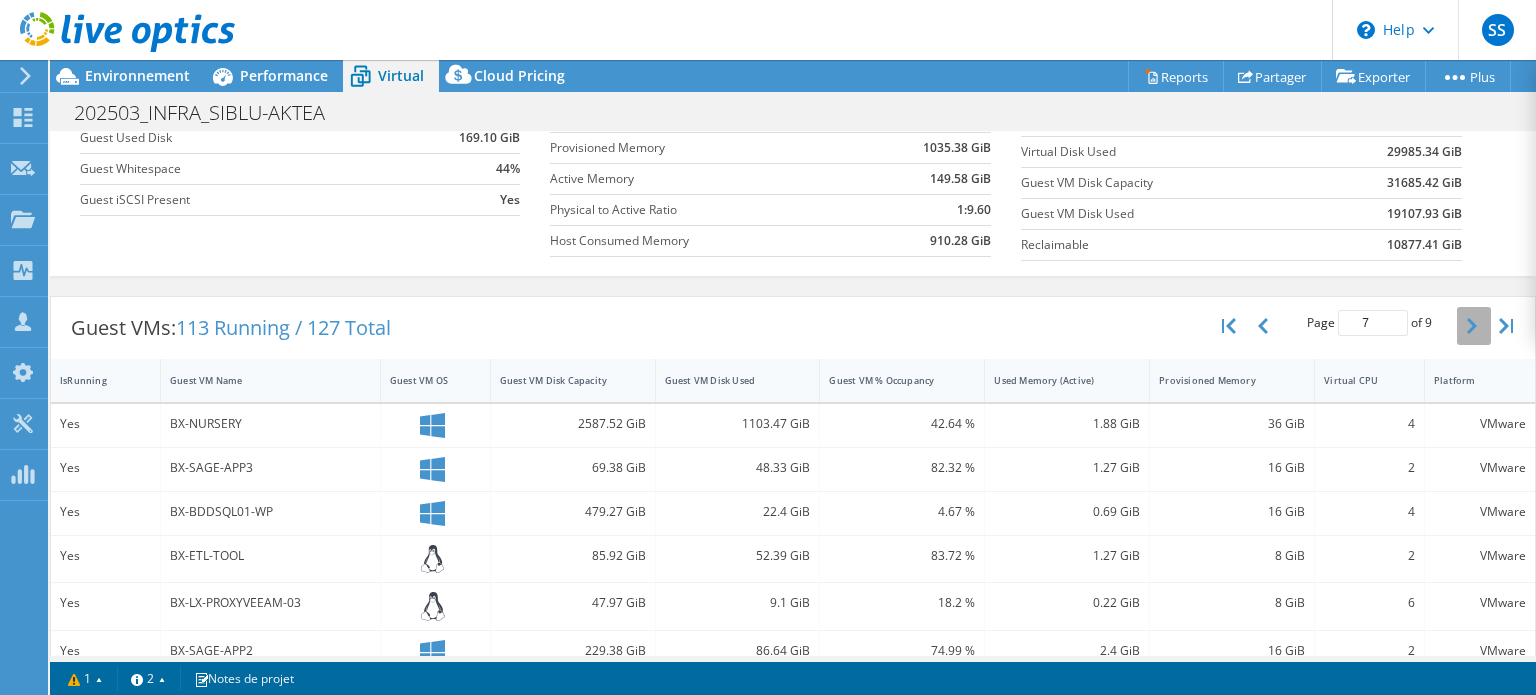 click at bounding box center (1474, 326) 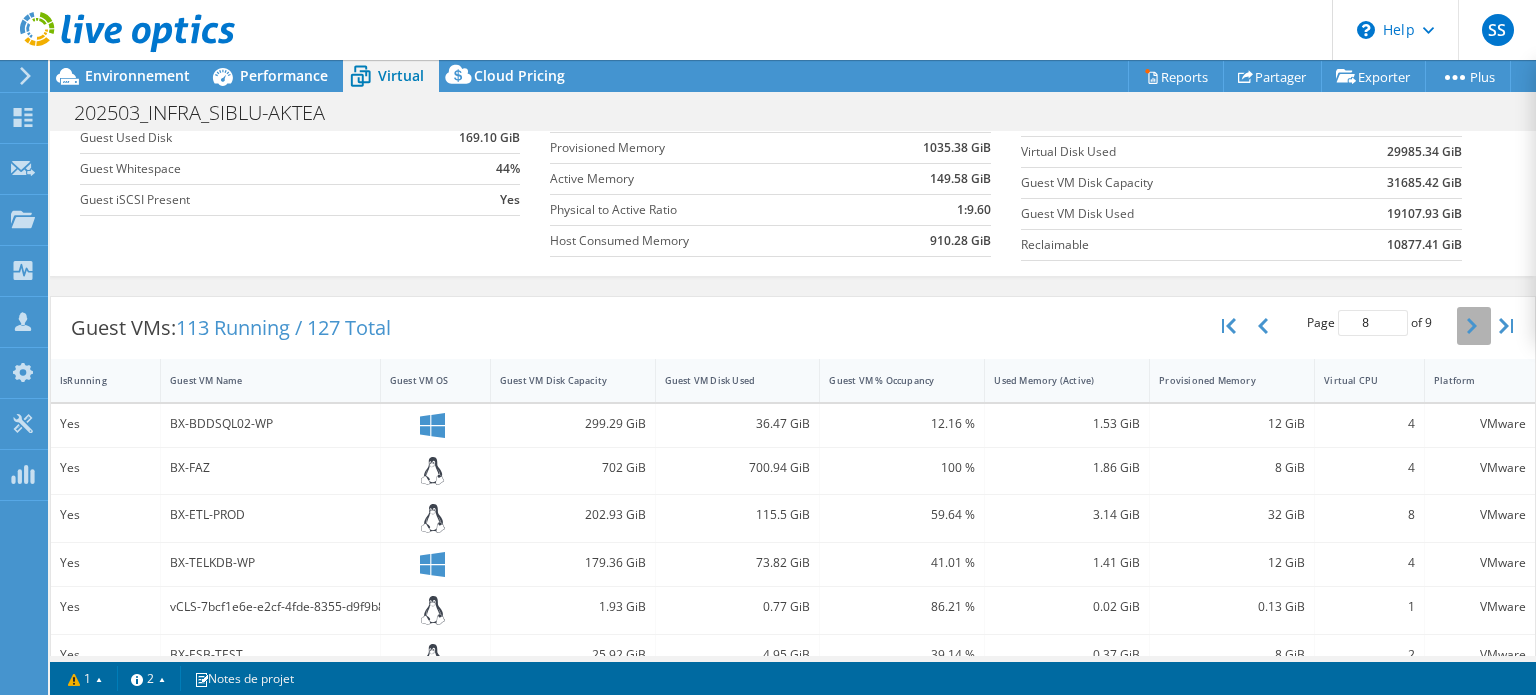click at bounding box center [1474, 326] 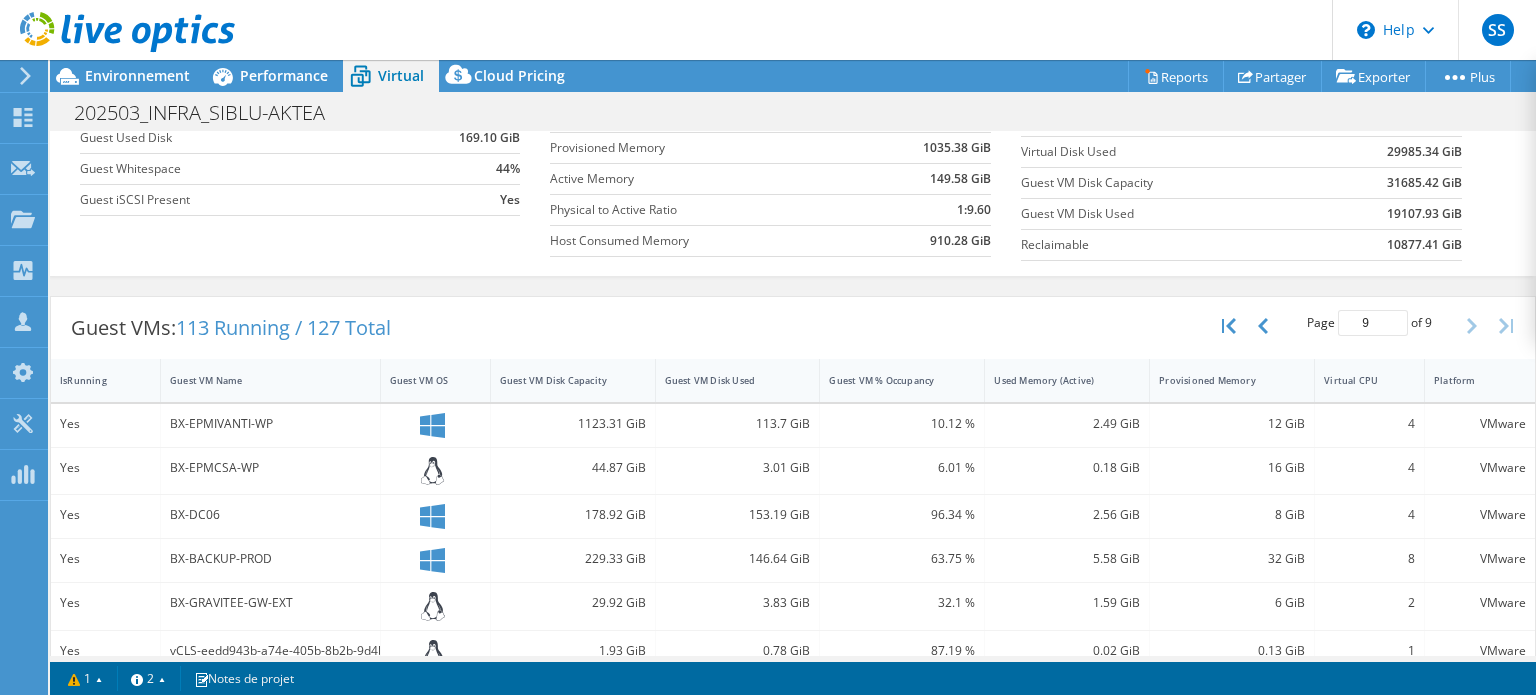scroll, scrollTop: 299, scrollLeft: 0, axis: vertical 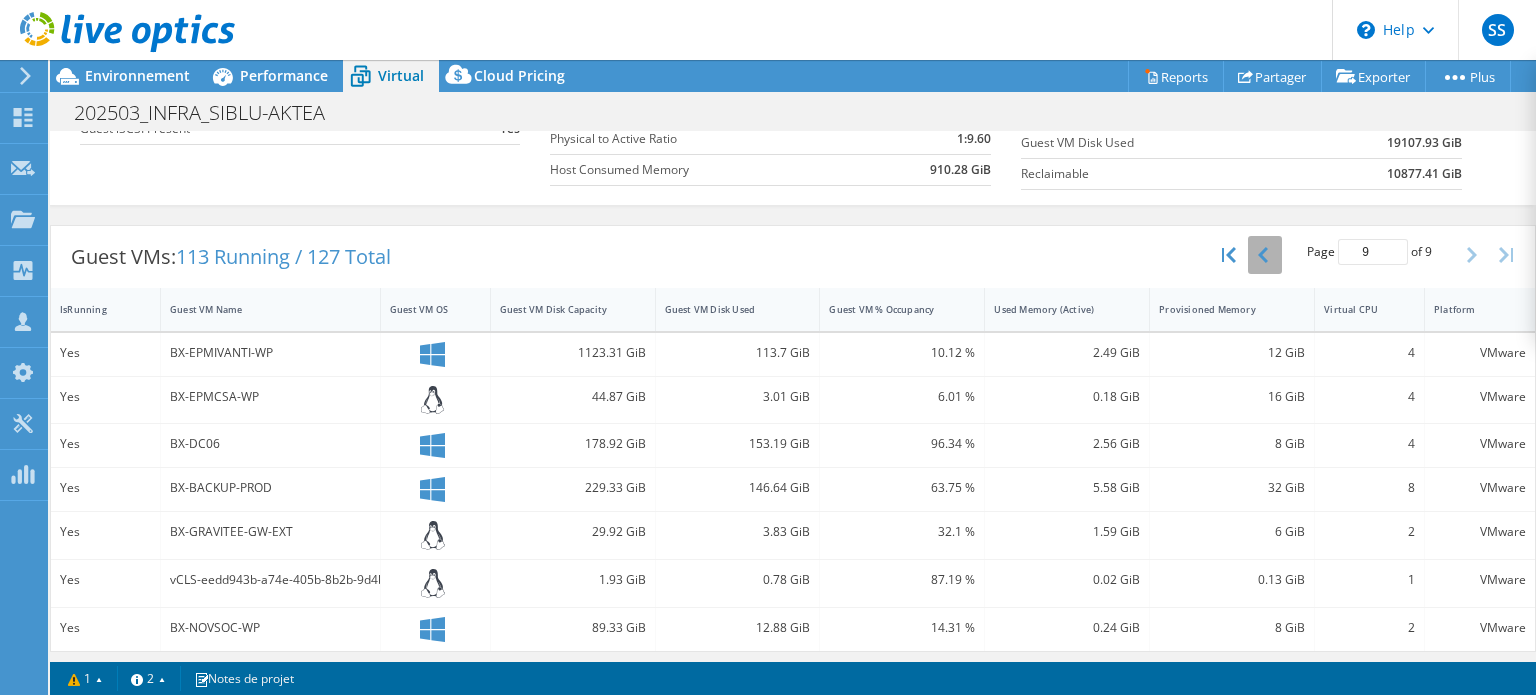 click at bounding box center (1265, 255) 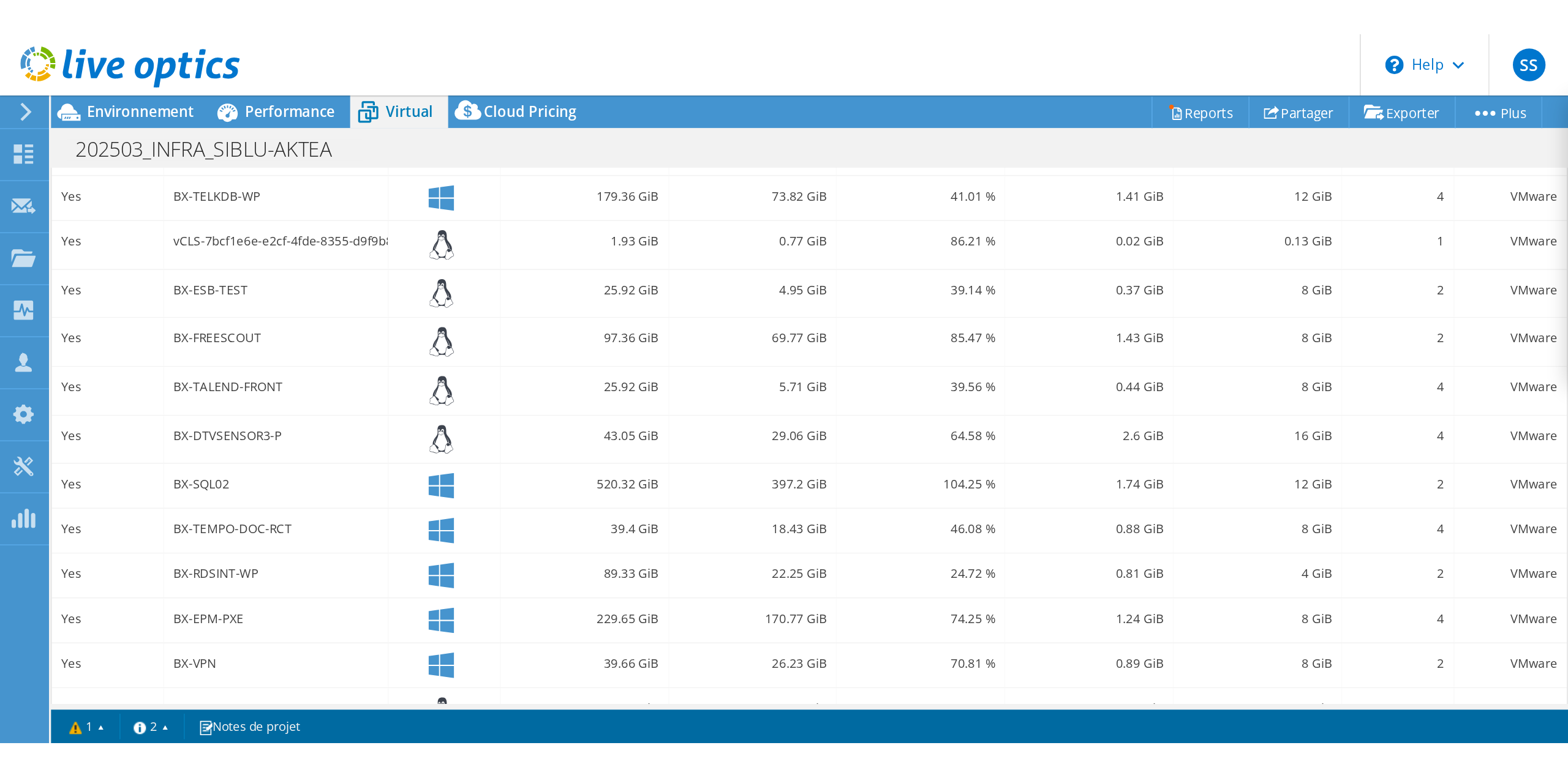scroll, scrollTop: 409, scrollLeft: 0, axis: vertical 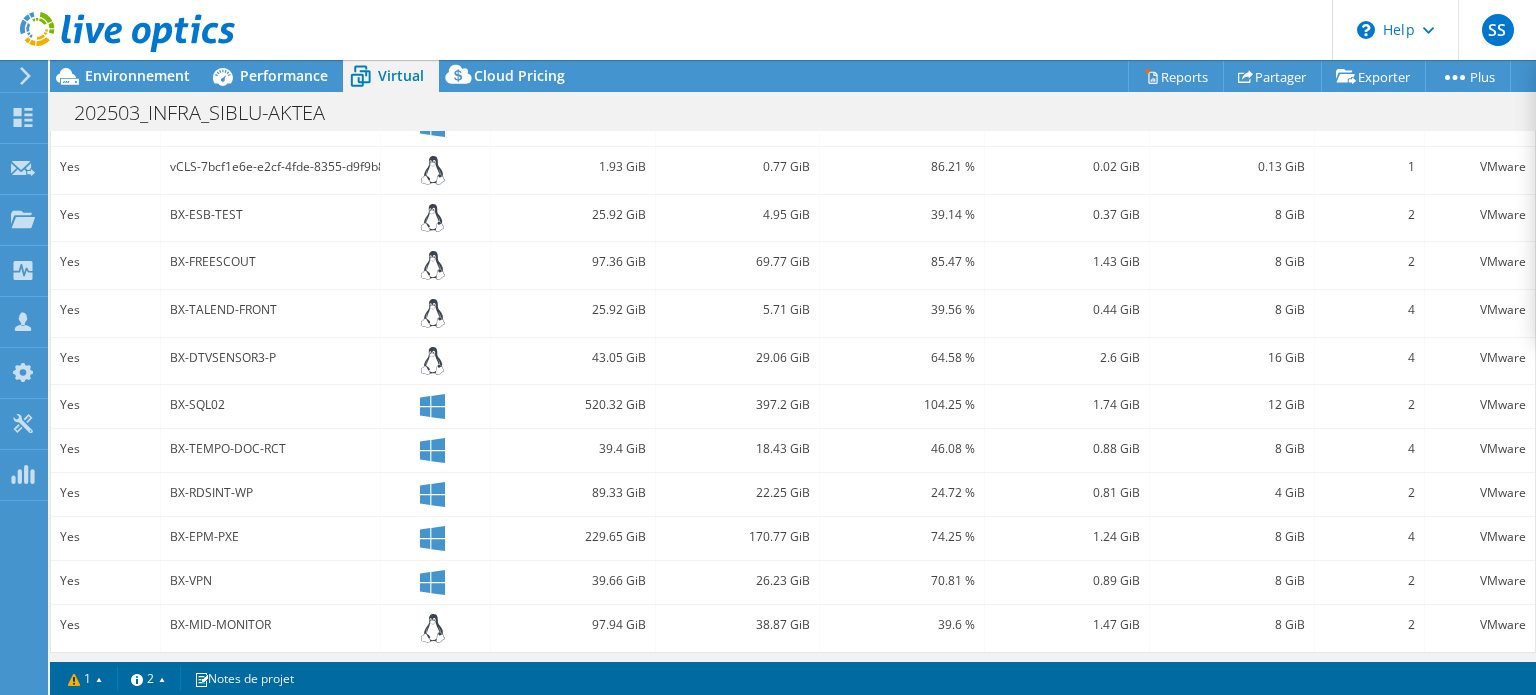 drag, startPoint x: 1535, startPoint y: 393, endPoint x: 1535, endPoint y: 559, distance: 166 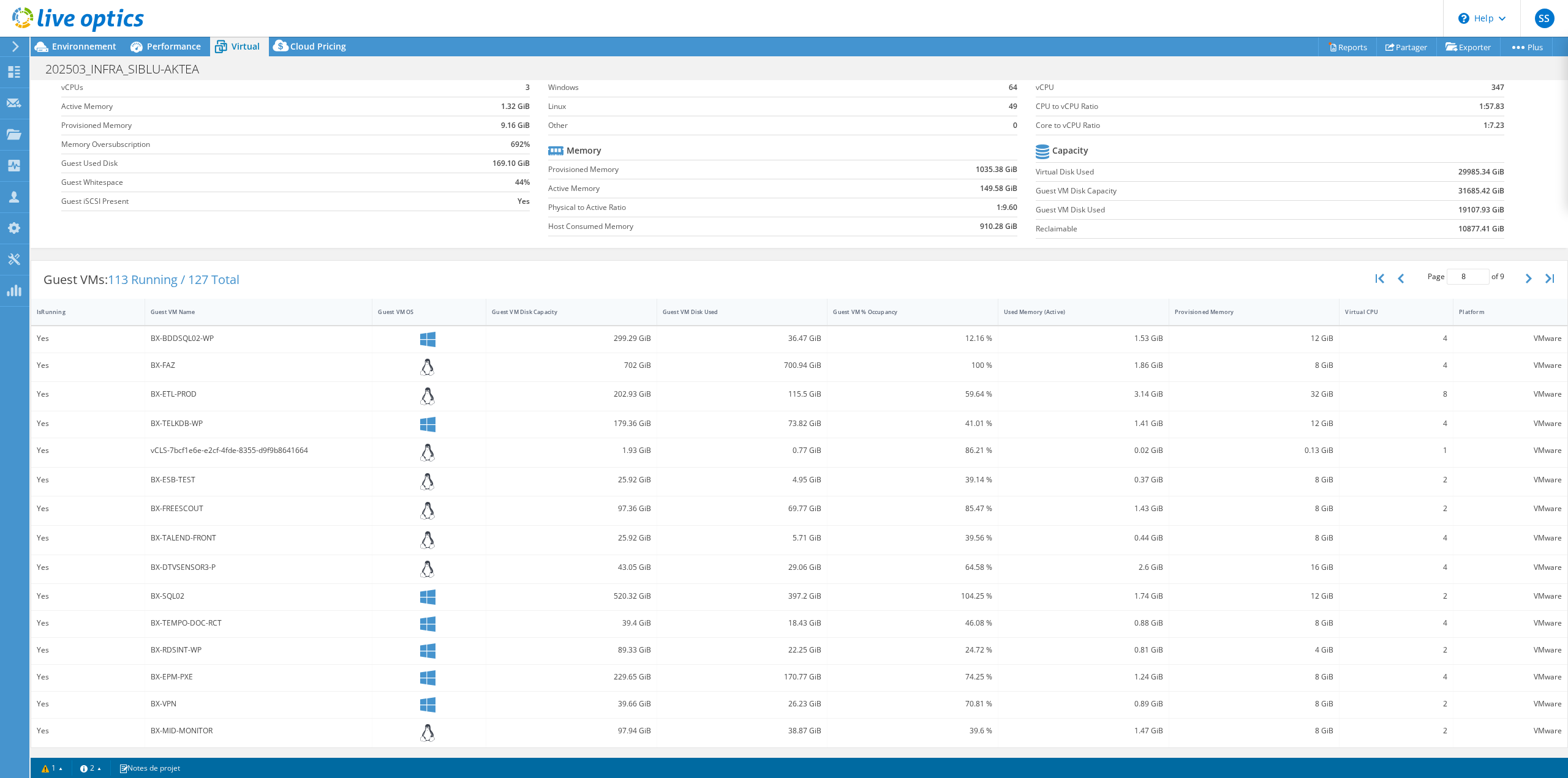 scroll, scrollTop: 61, scrollLeft: 0, axis: vertical 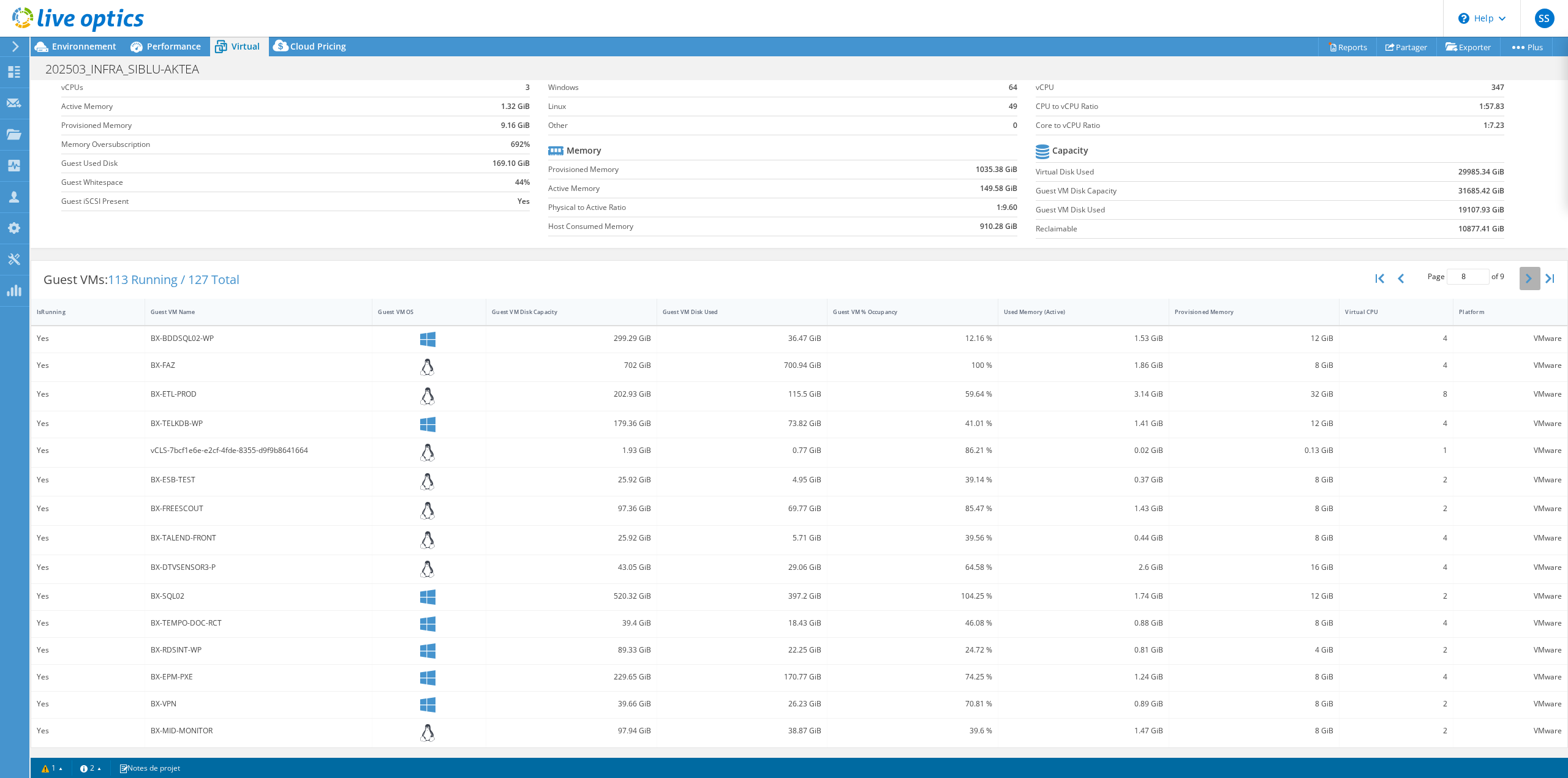 click at bounding box center (1530, 279) 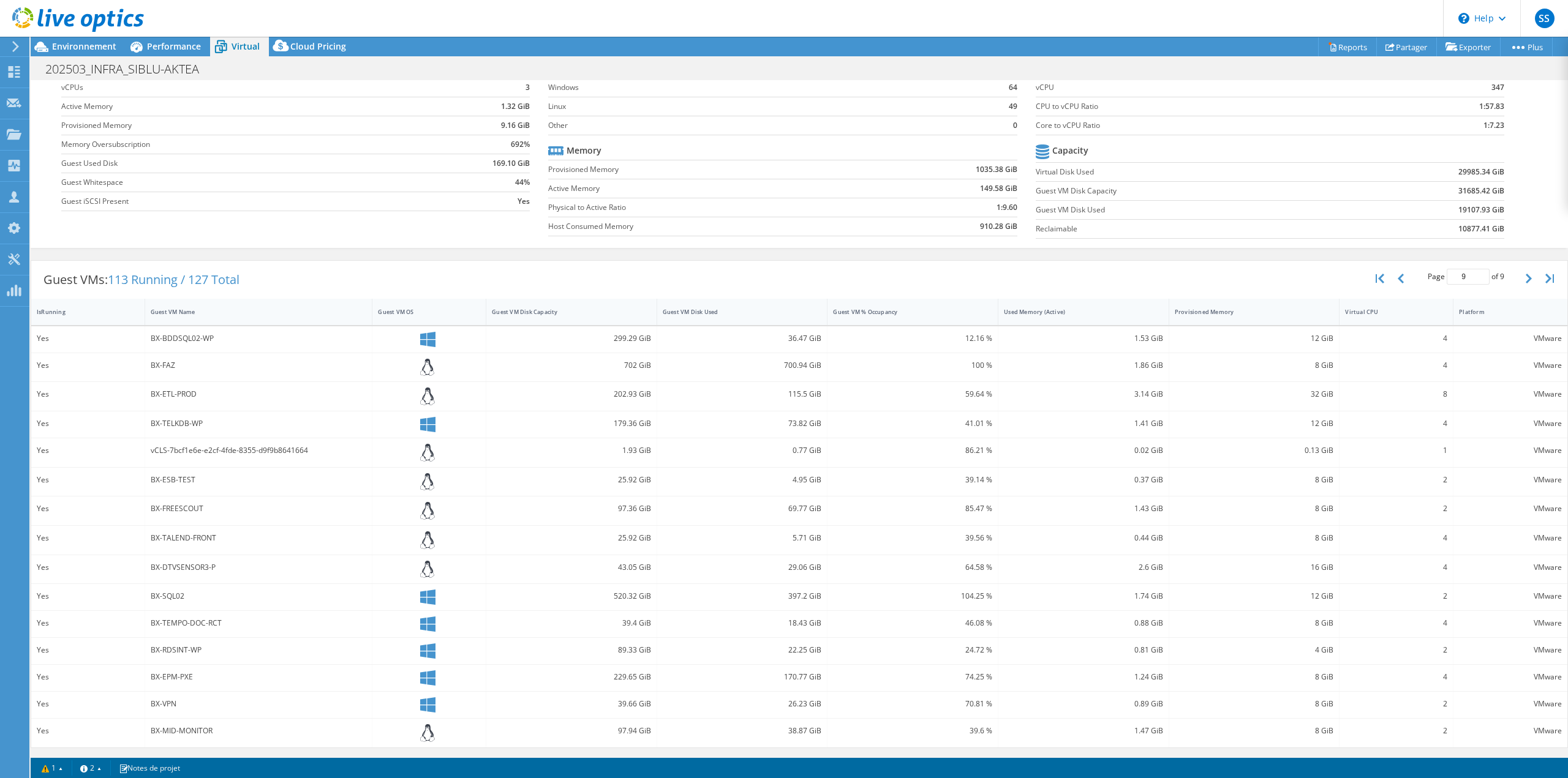 scroll, scrollTop: 0, scrollLeft: 0, axis: both 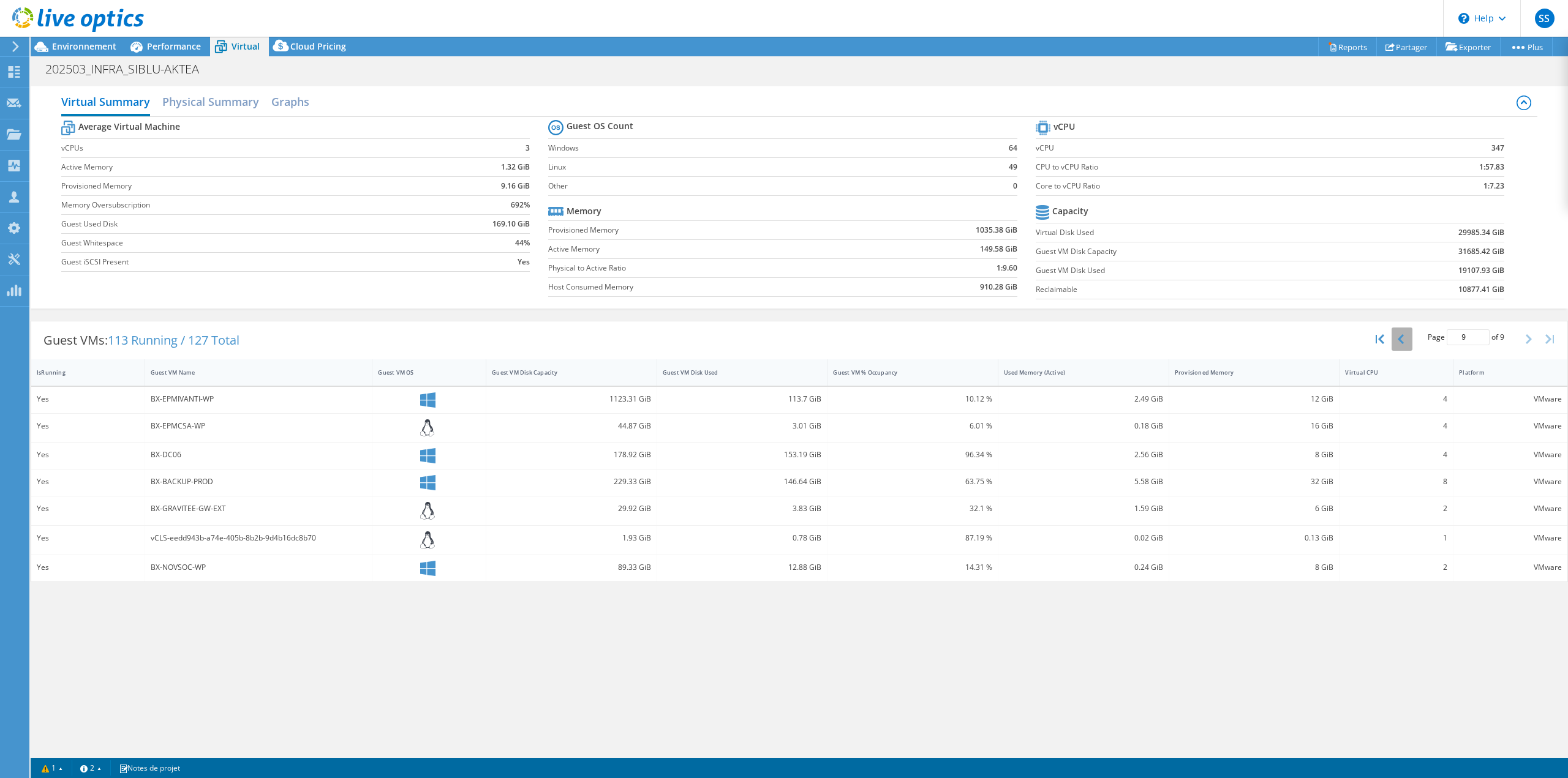 click at bounding box center (1402, 339) 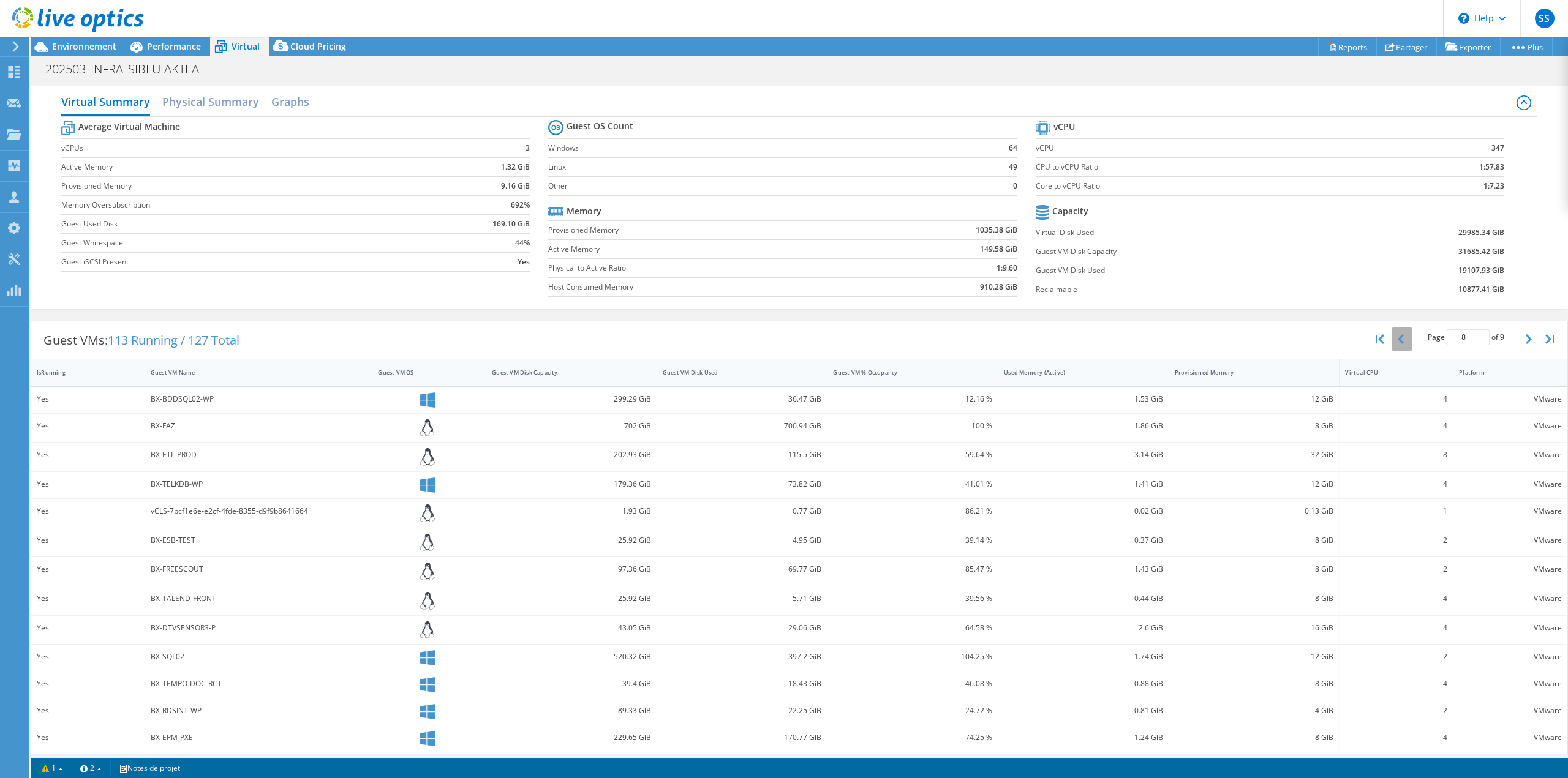 click at bounding box center (1402, 339) 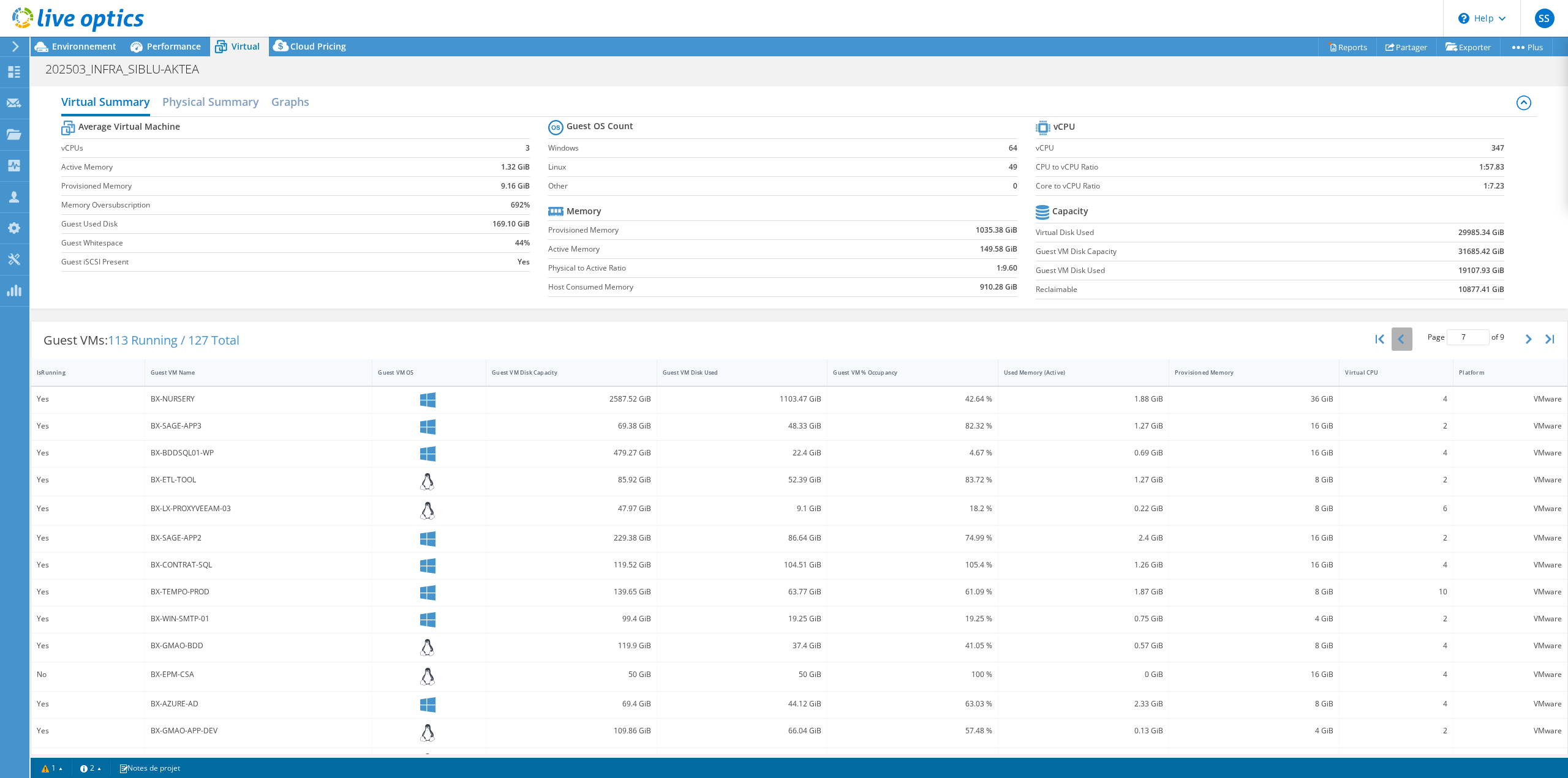 click at bounding box center (1402, 339) 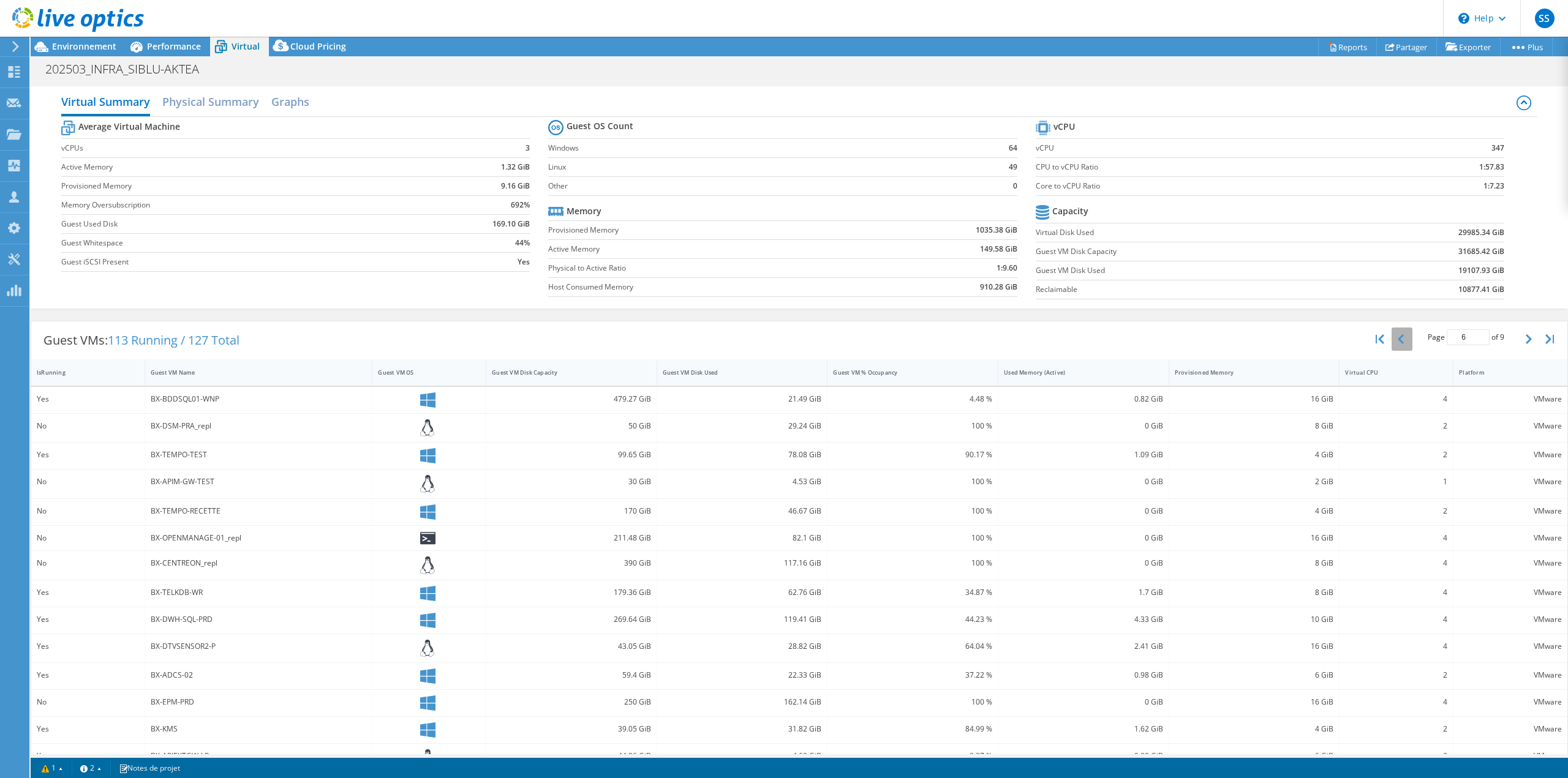 click at bounding box center (1402, 339) 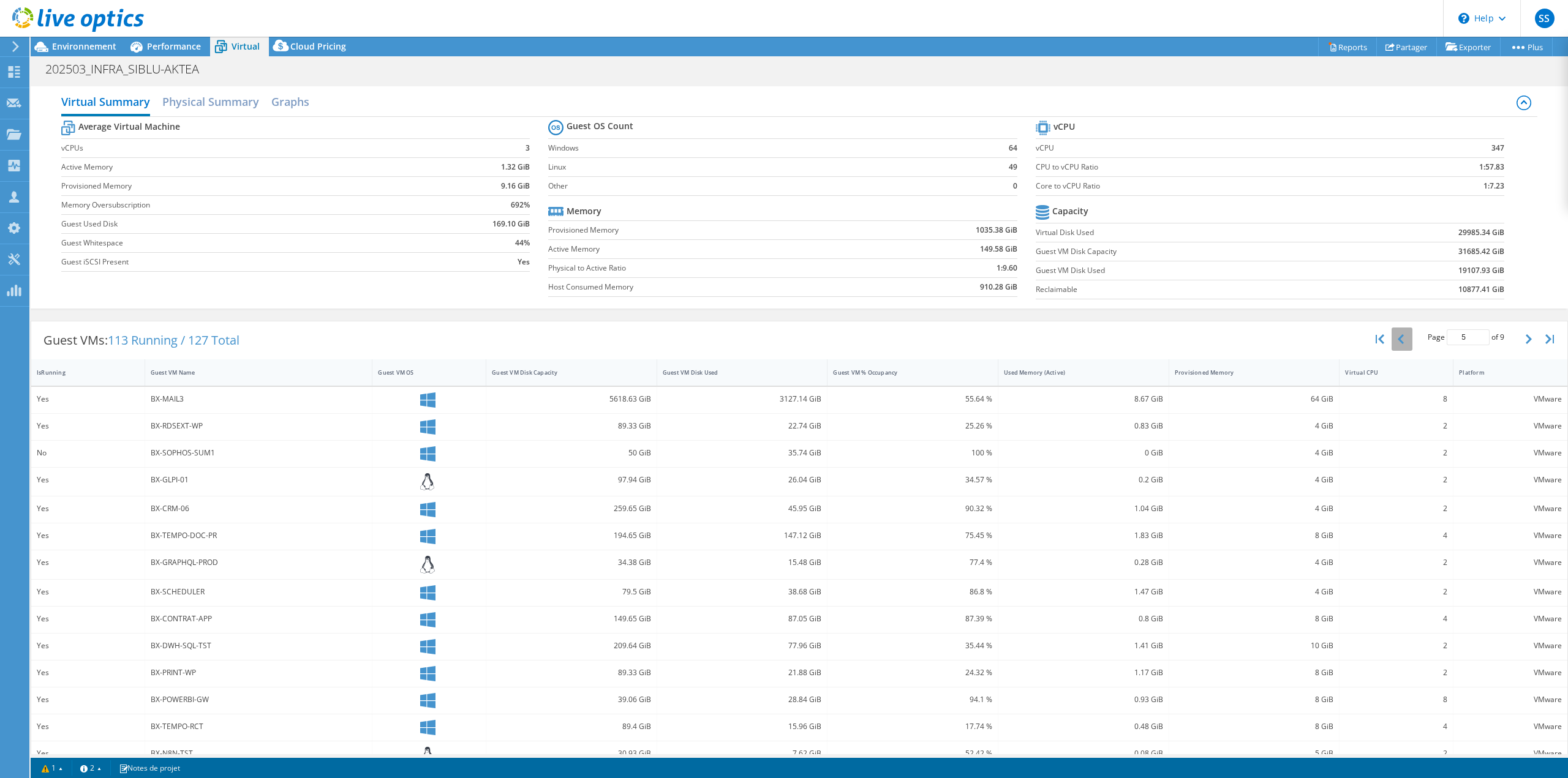 click at bounding box center (1402, 339) 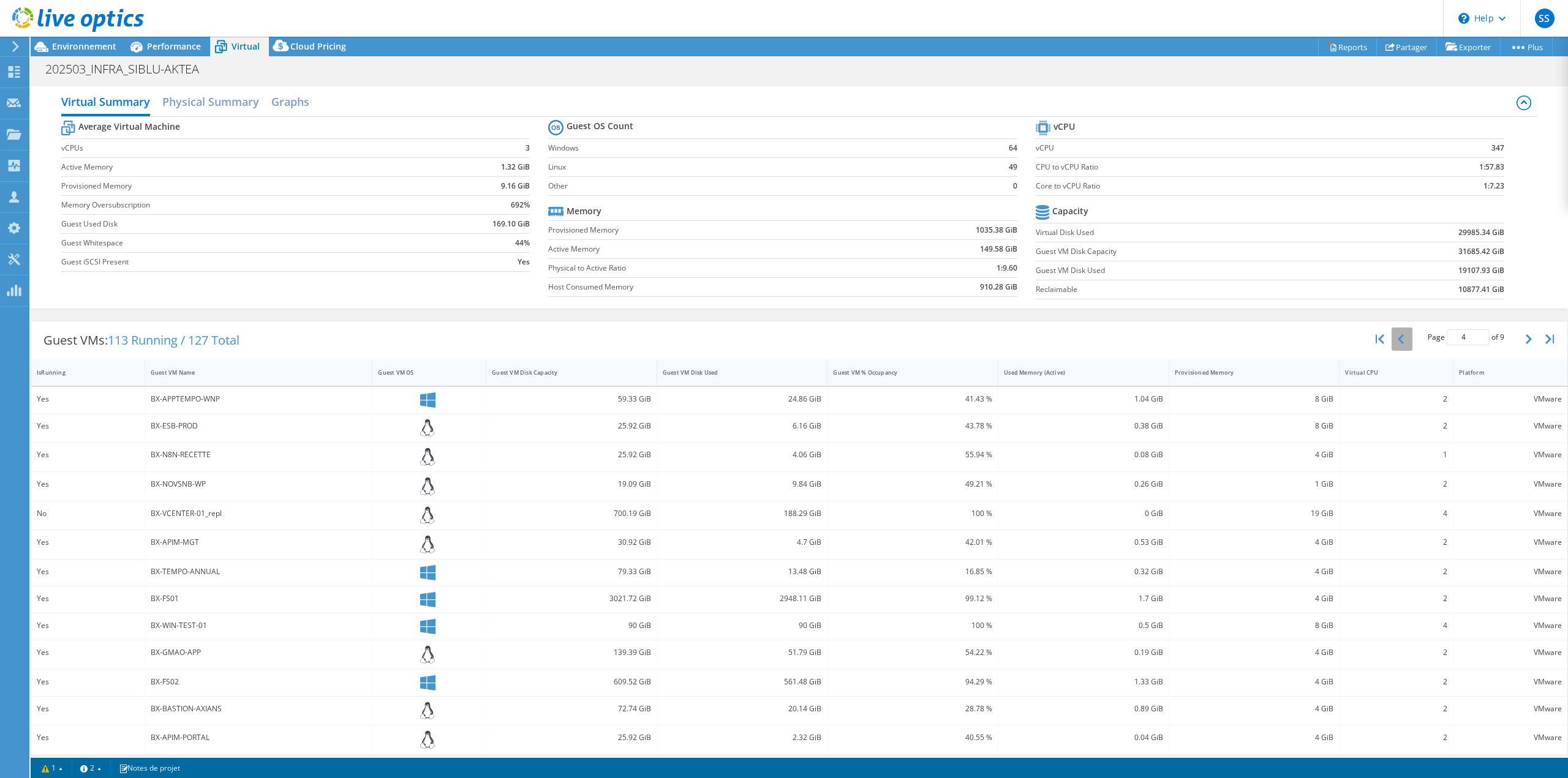 click at bounding box center (1402, 339) 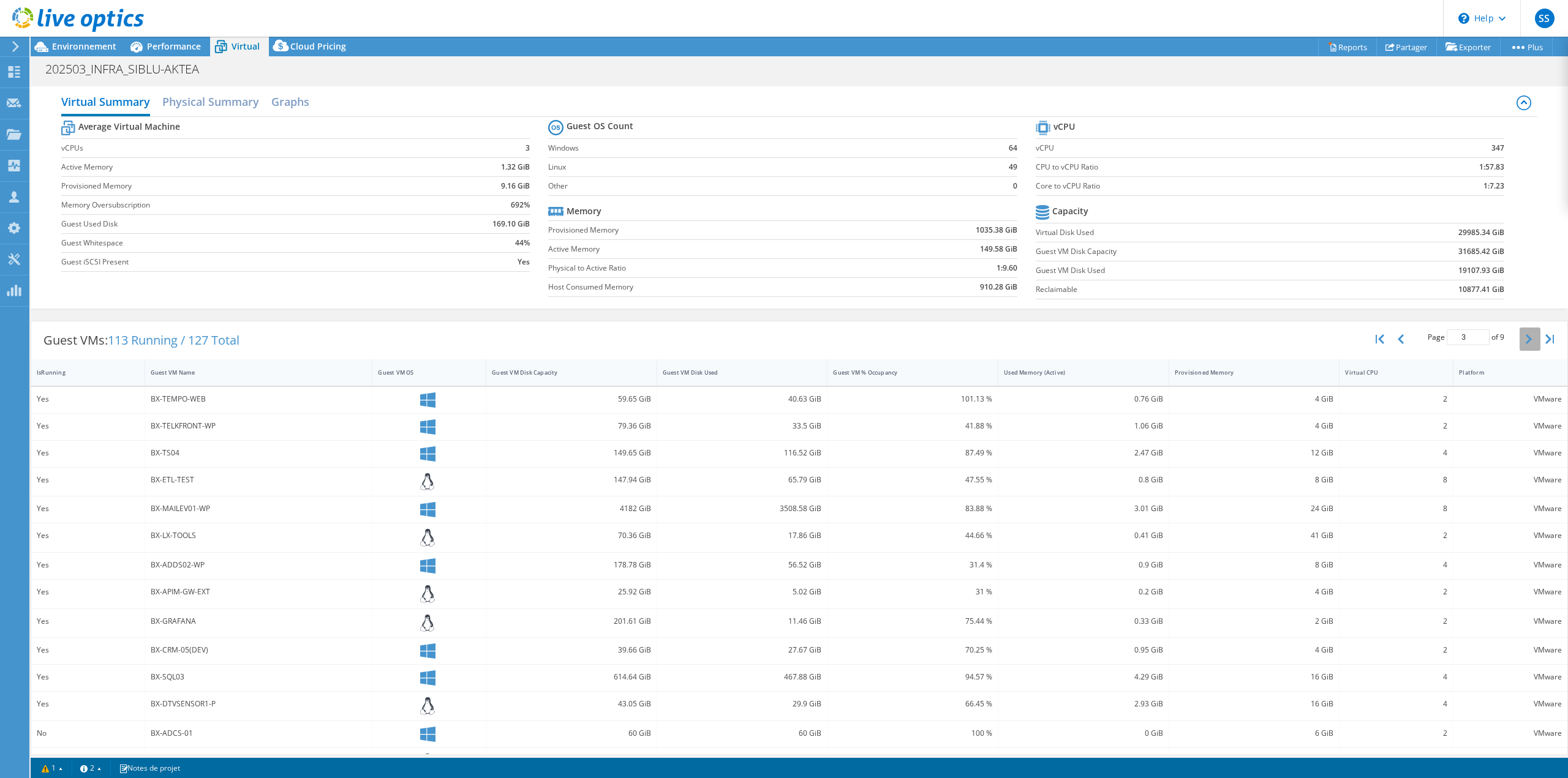 click 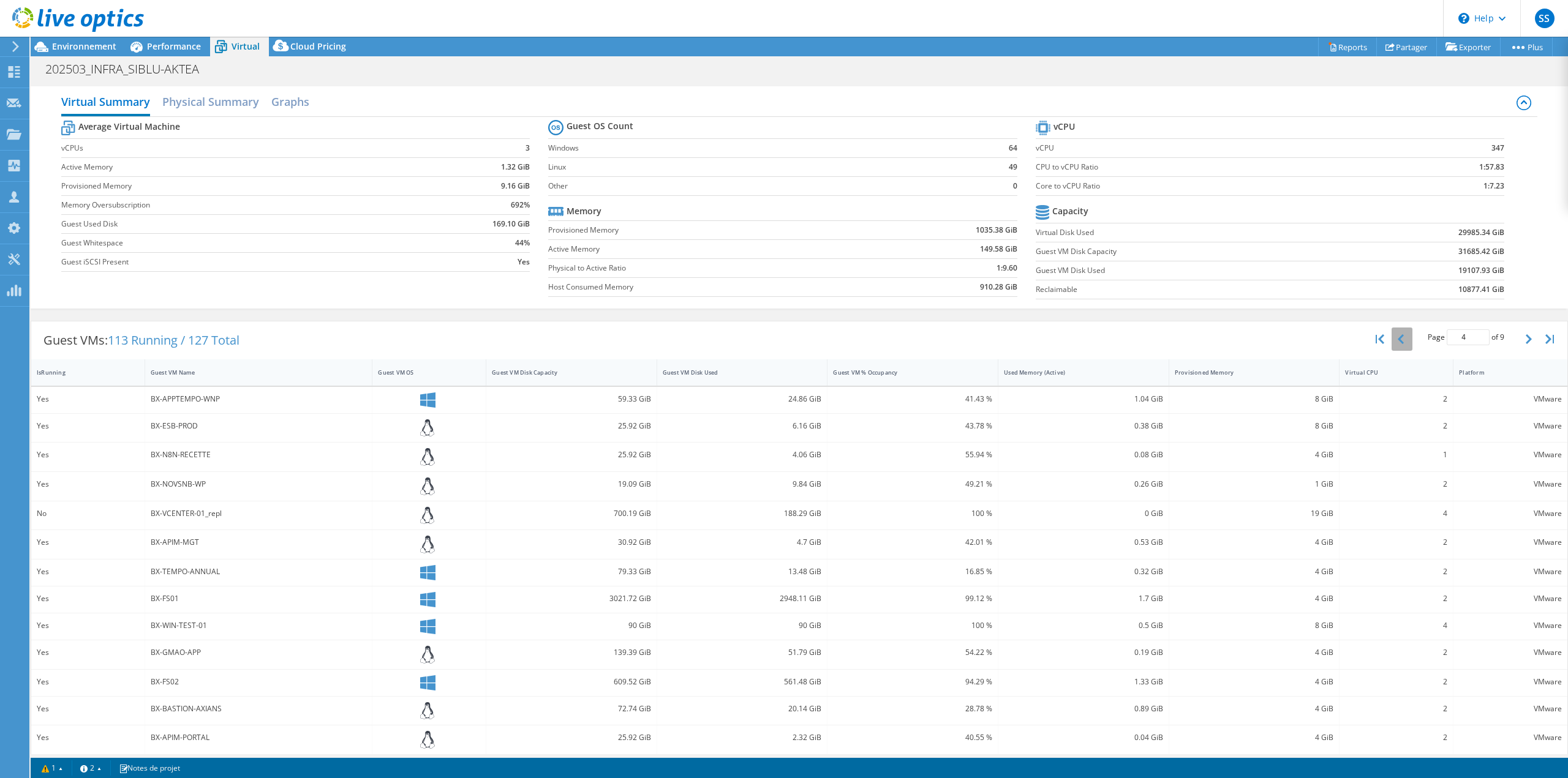 click at bounding box center [1402, 339] 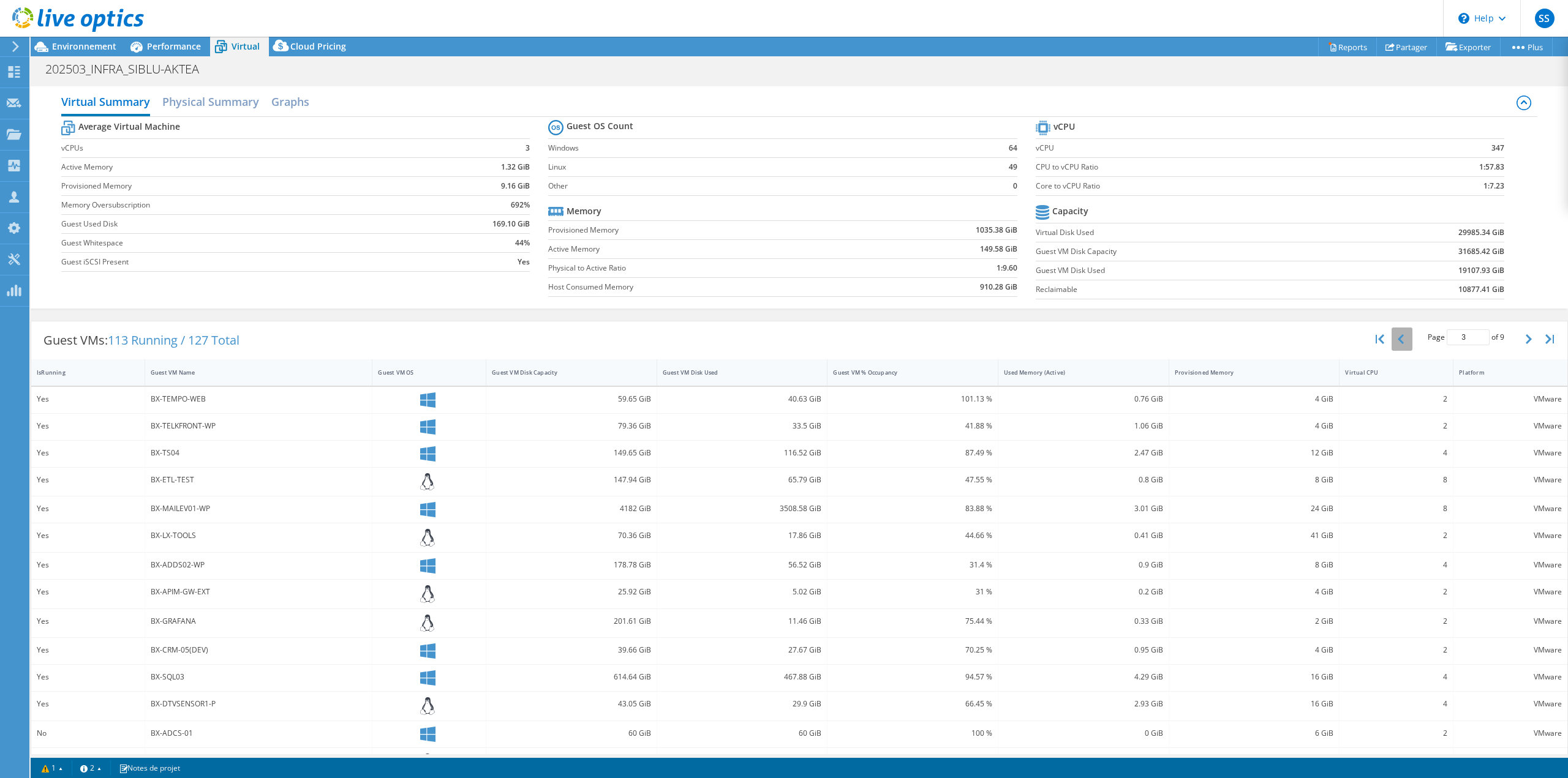 click at bounding box center (1402, 339) 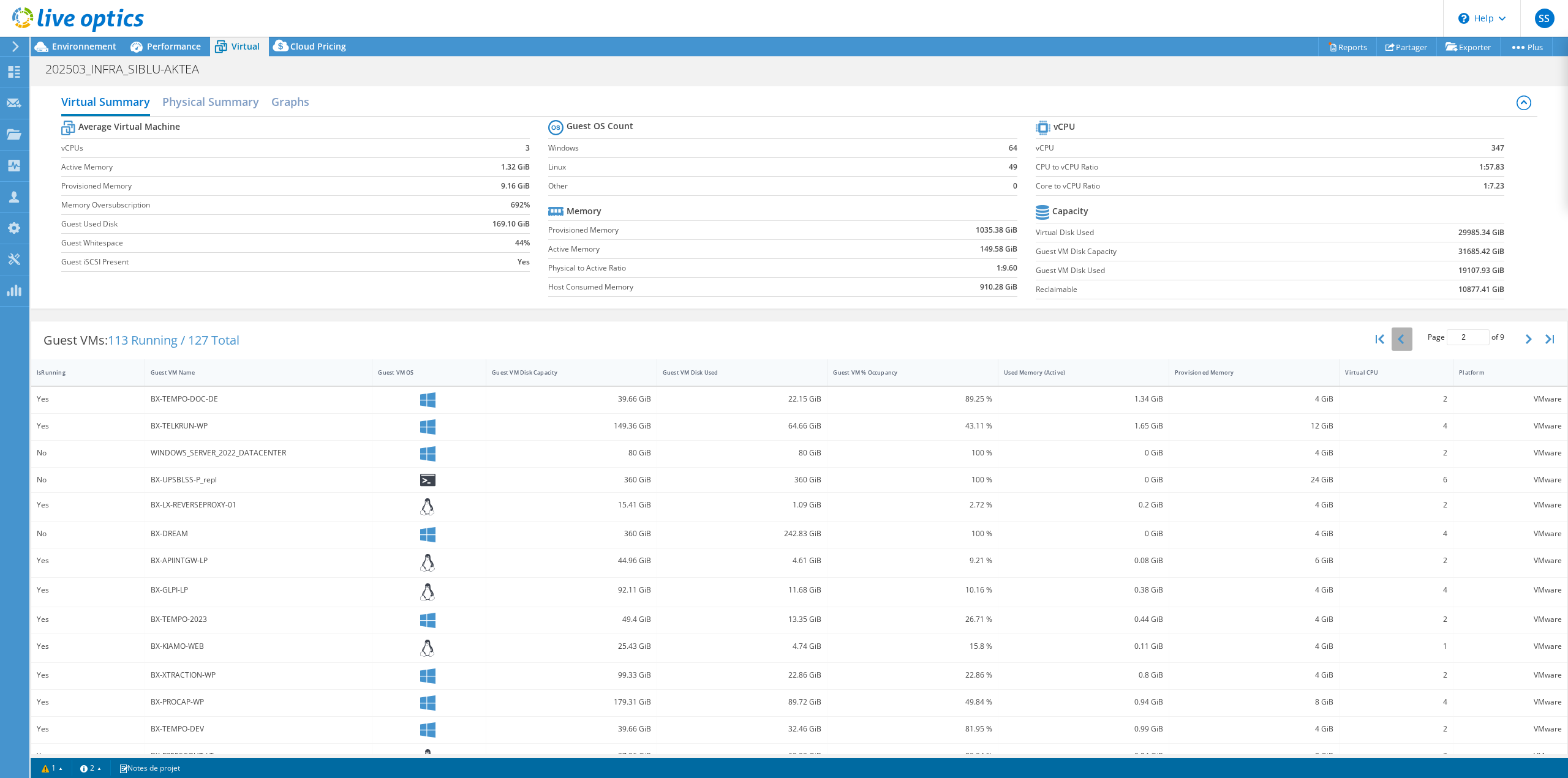 click at bounding box center [1402, 339] 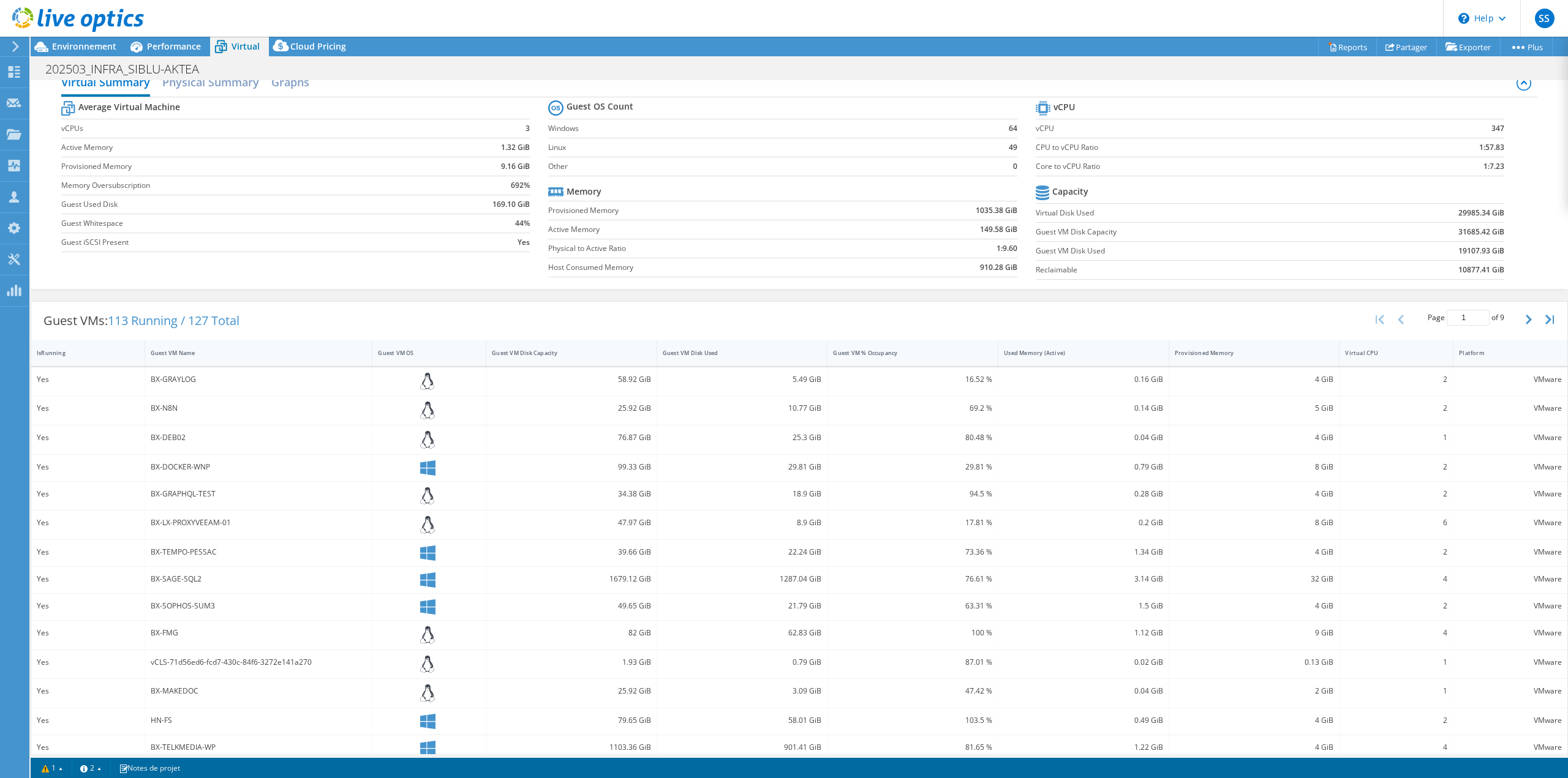 scroll, scrollTop: 0, scrollLeft: 0, axis: both 